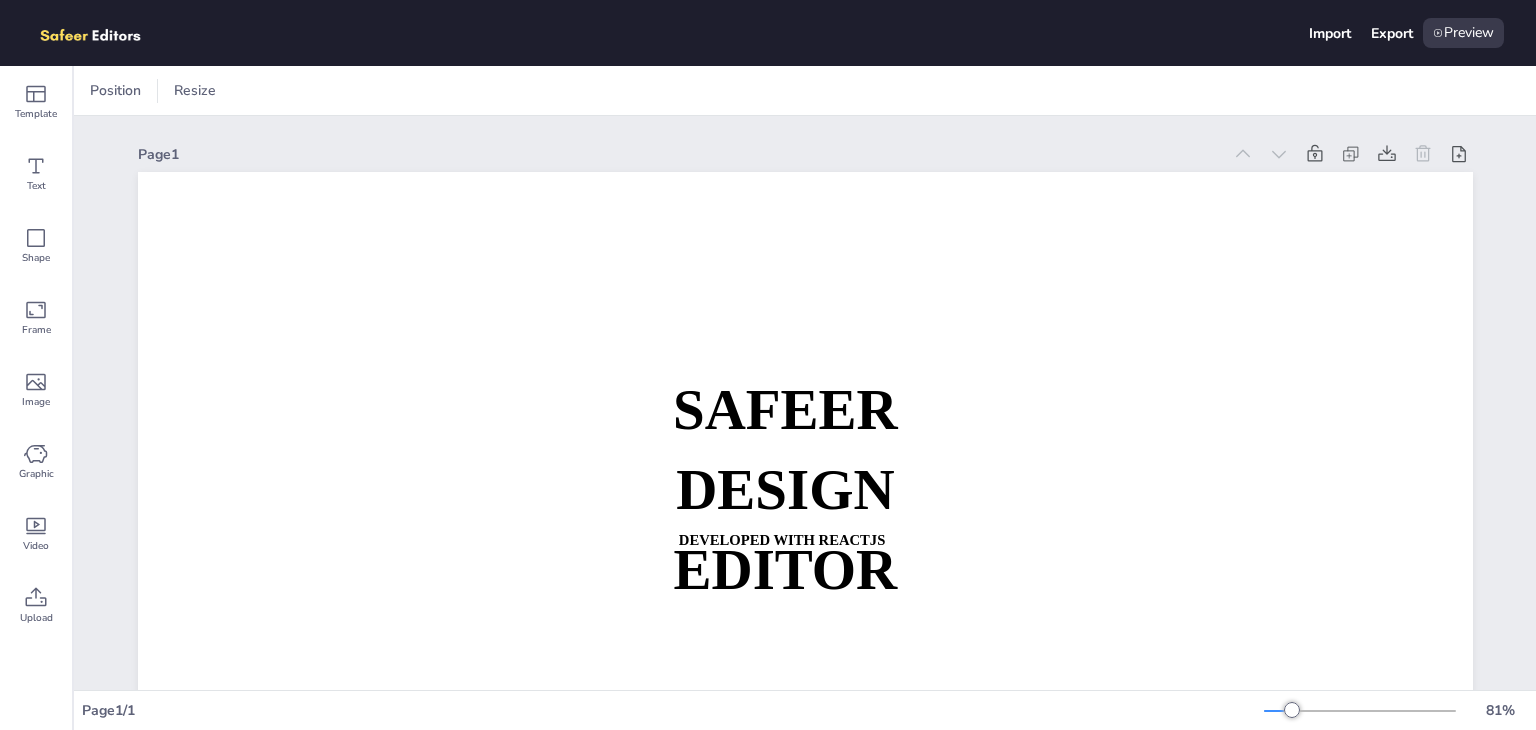 scroll, scrollTop: 0, scrollLeft: 0, axis: both 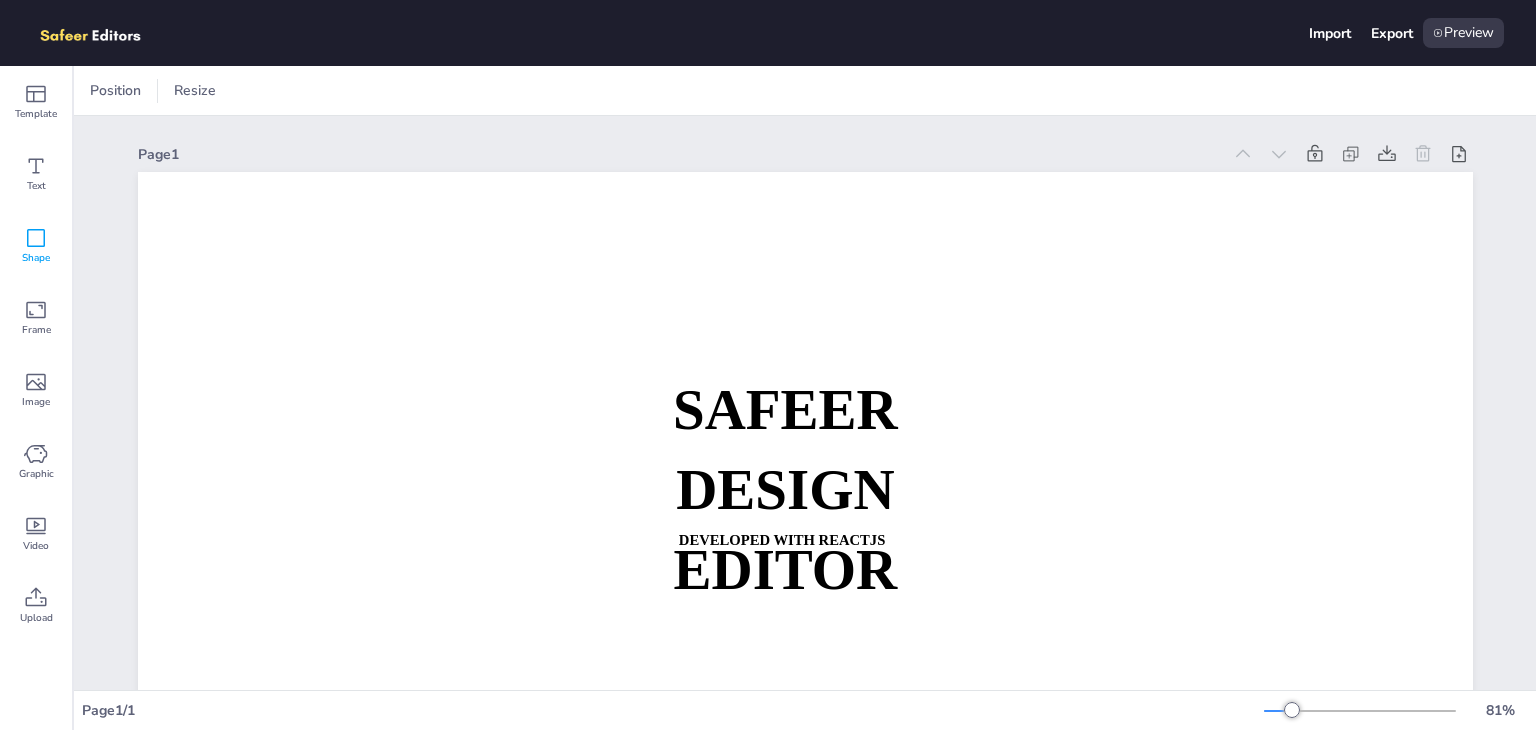 click on "Shape" at bounding box center (36, 258) 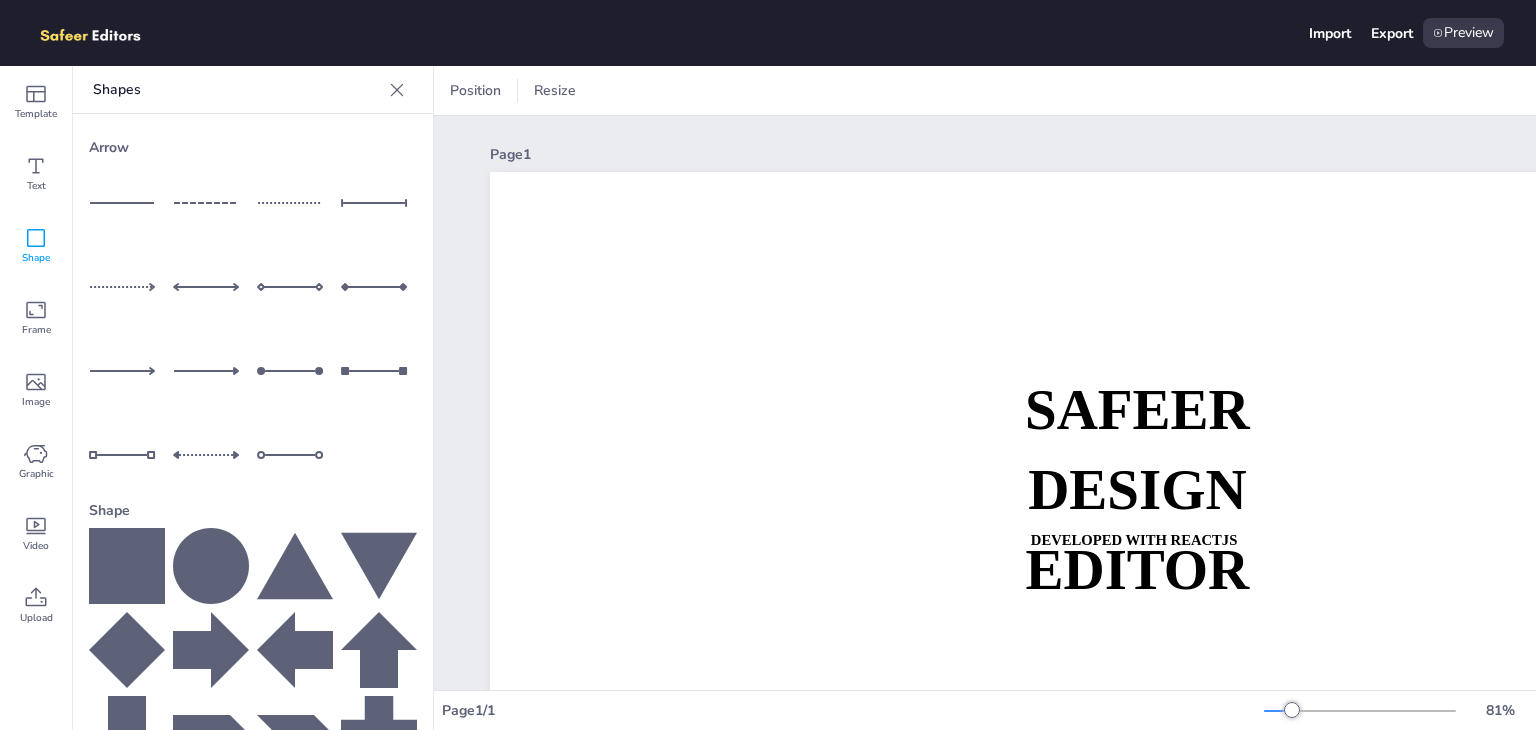 click at bounding box center (127, 287) 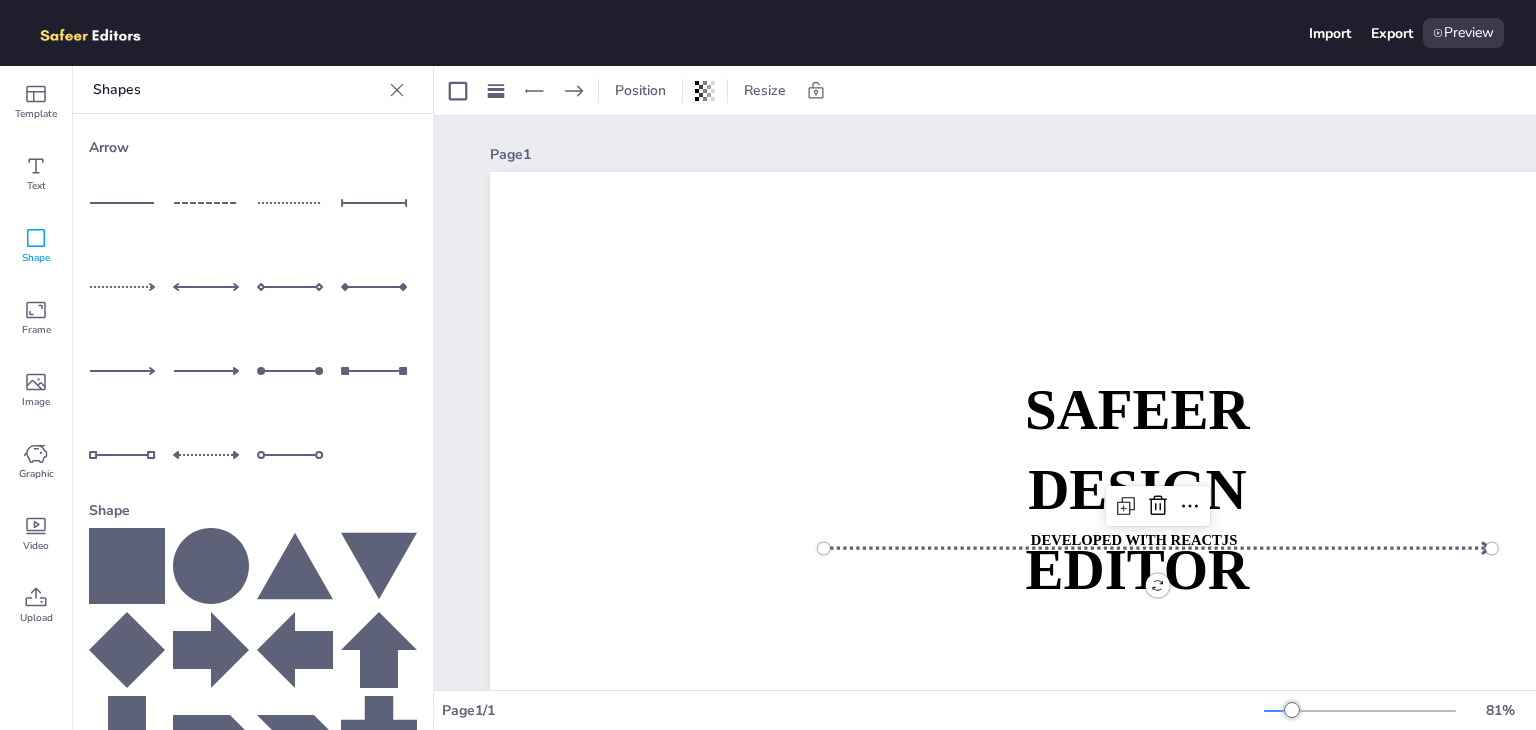click 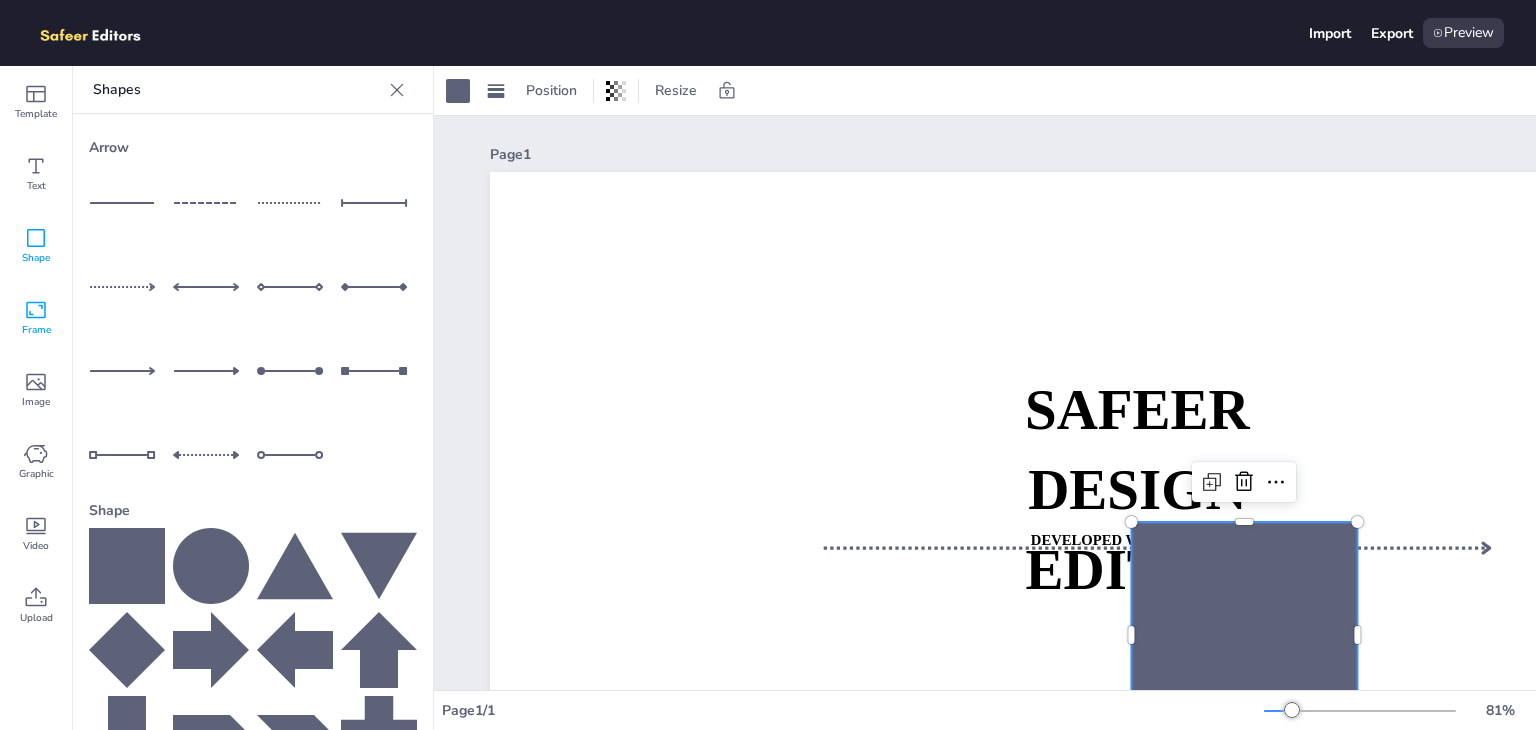 click on "Frame" at bounding box center [36, 318] 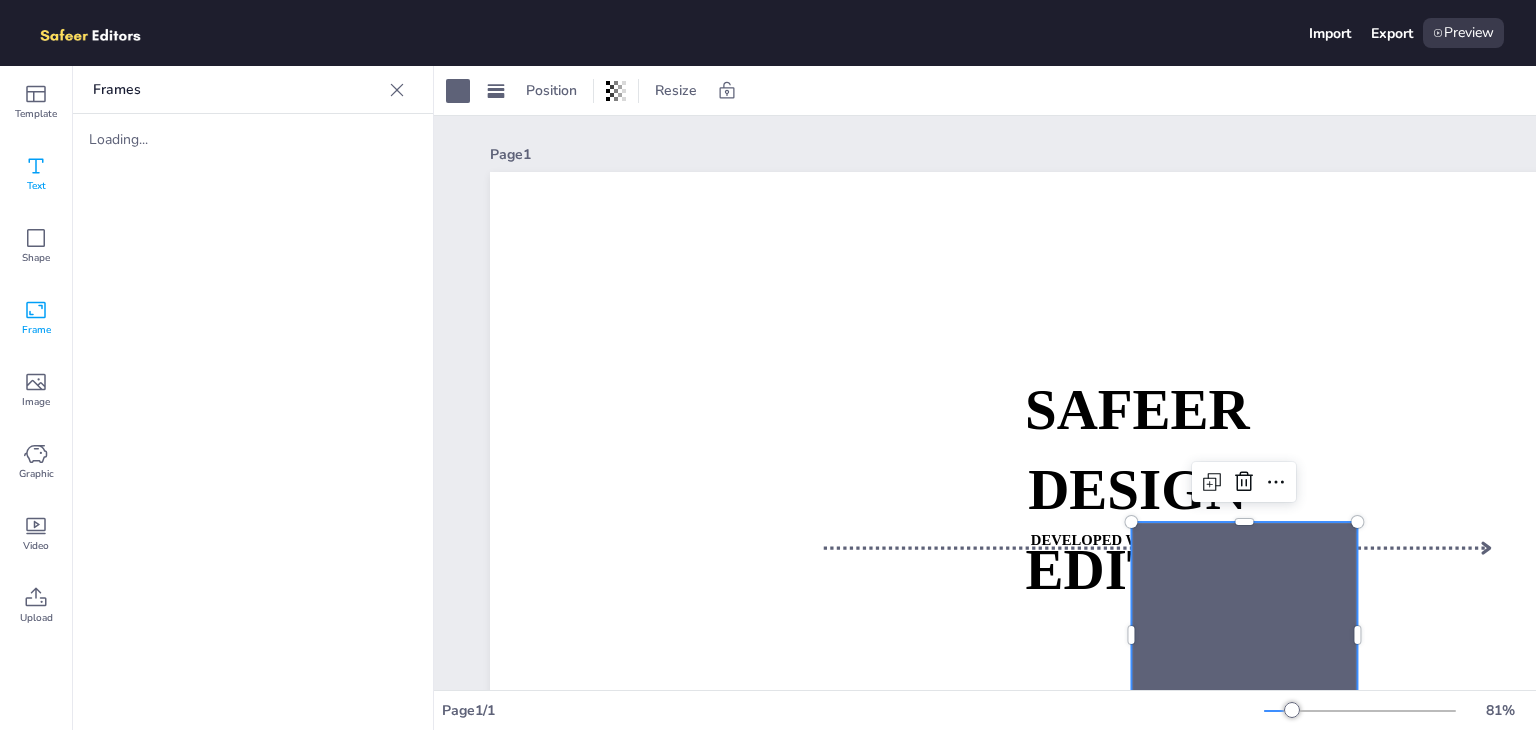 click on "Text" at bounding box center (36, 186) 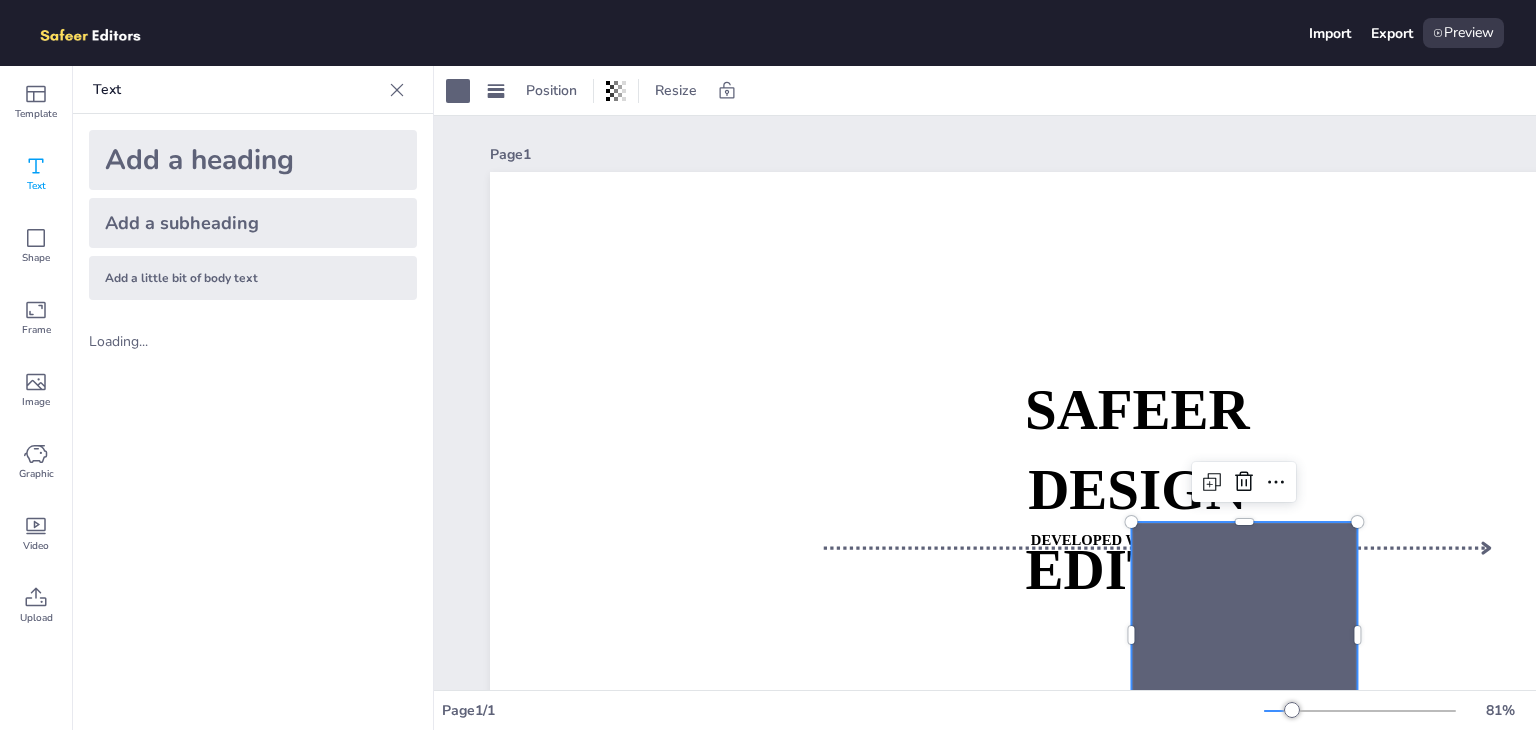 click on "Add a heading" at bounding box center (253, 160) 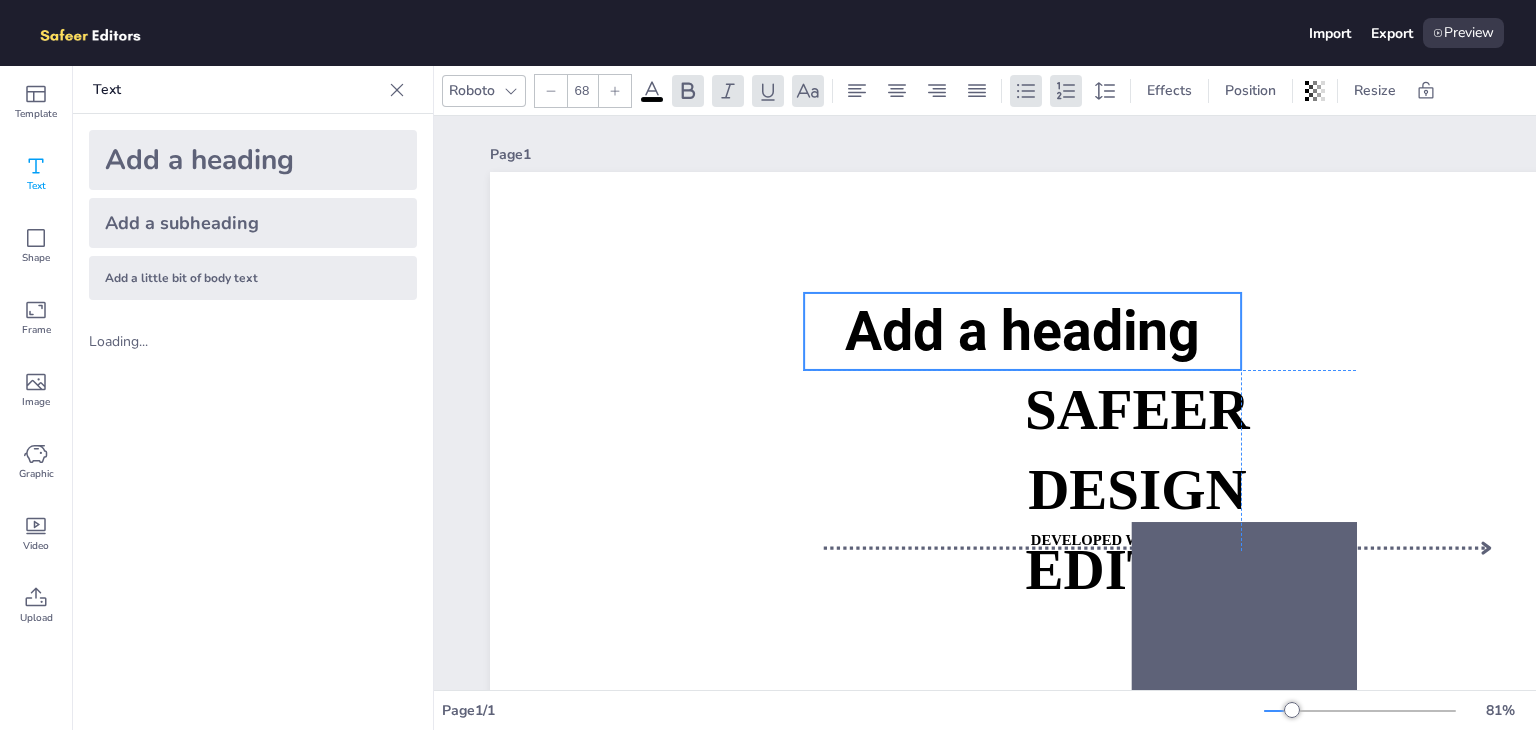 drag, startPoint x: 980, startPoint y: 432, endPoint x: 737, endPoint y: 295, distance: 278.95877 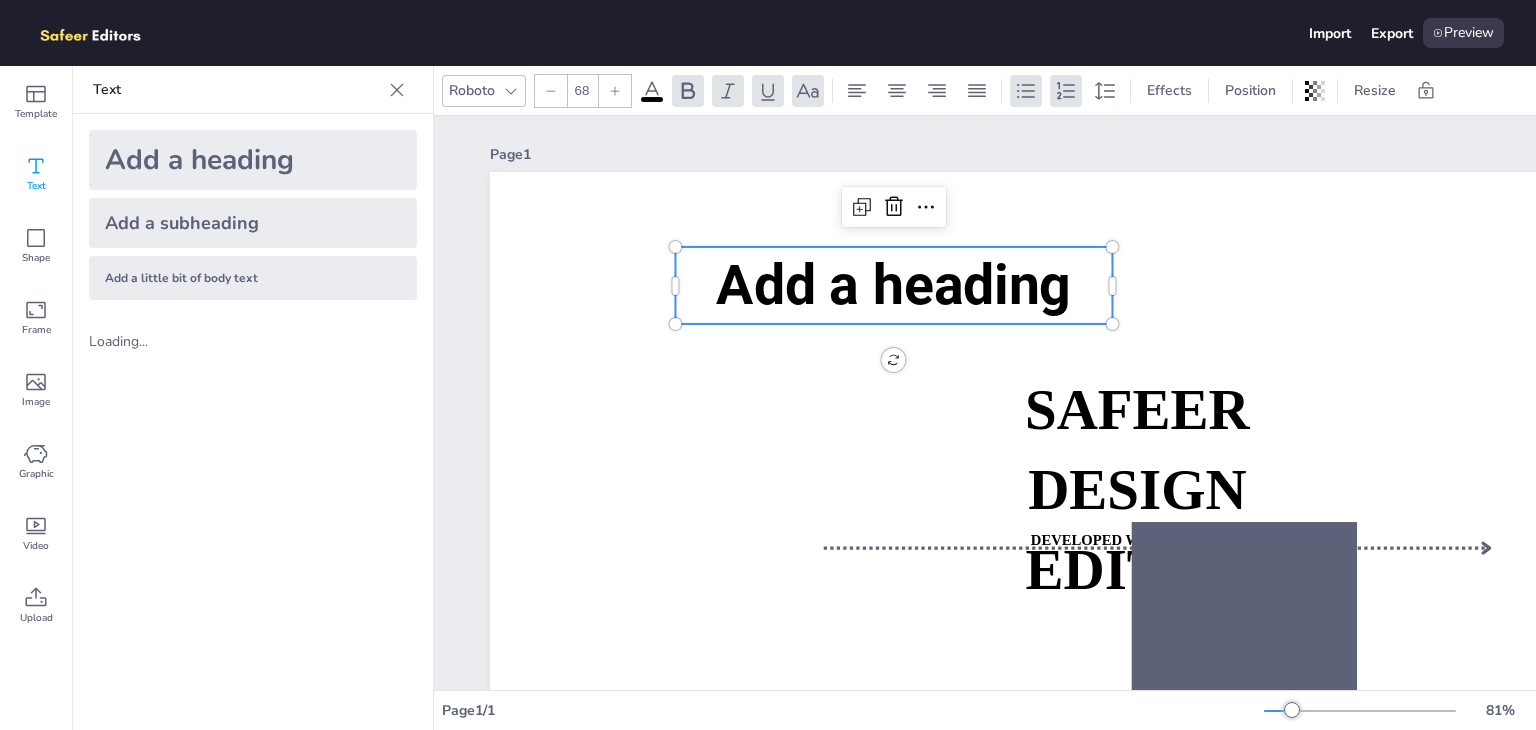 click on "Add a heading" at bounding box center (893, 285) 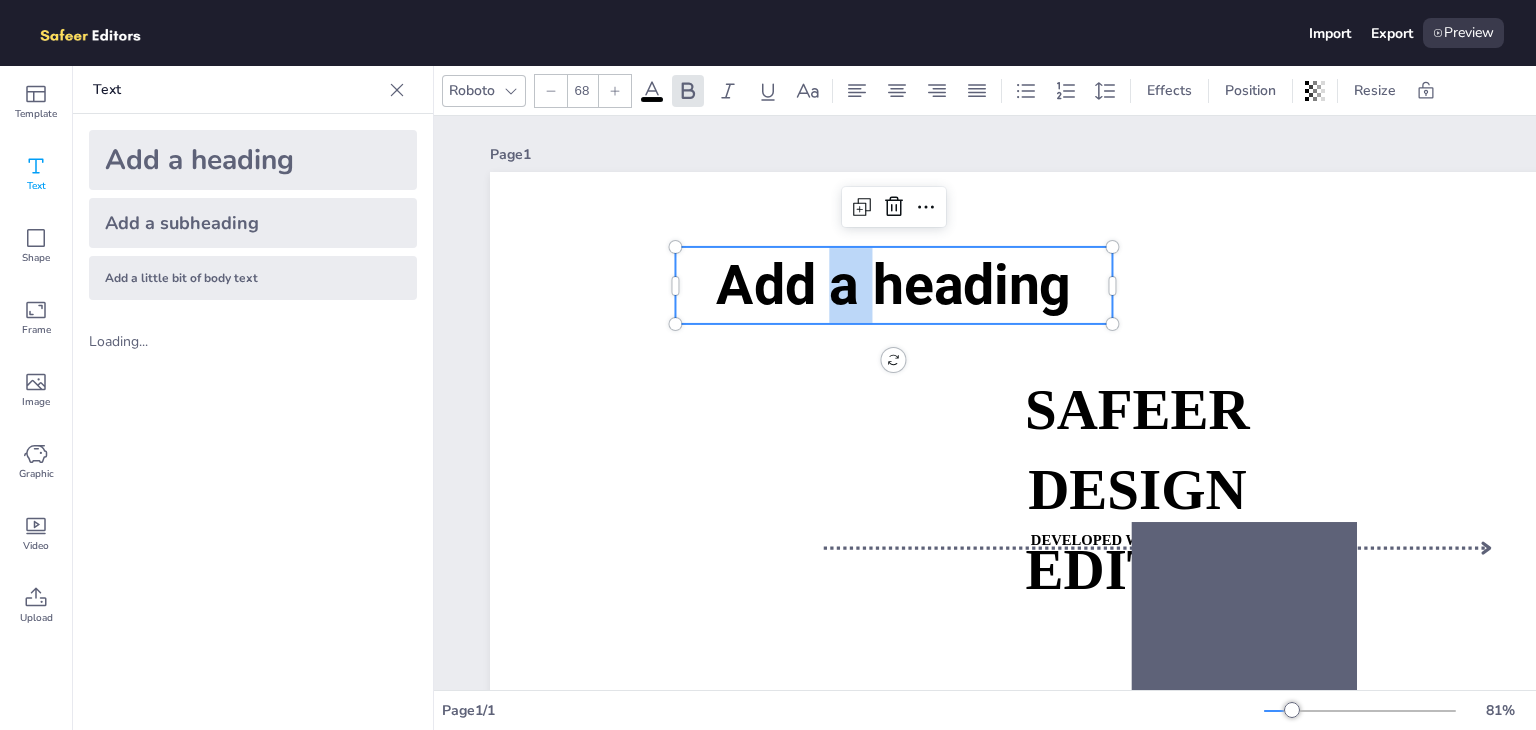 click on "Add a heading" at bounding box center [893, 285] 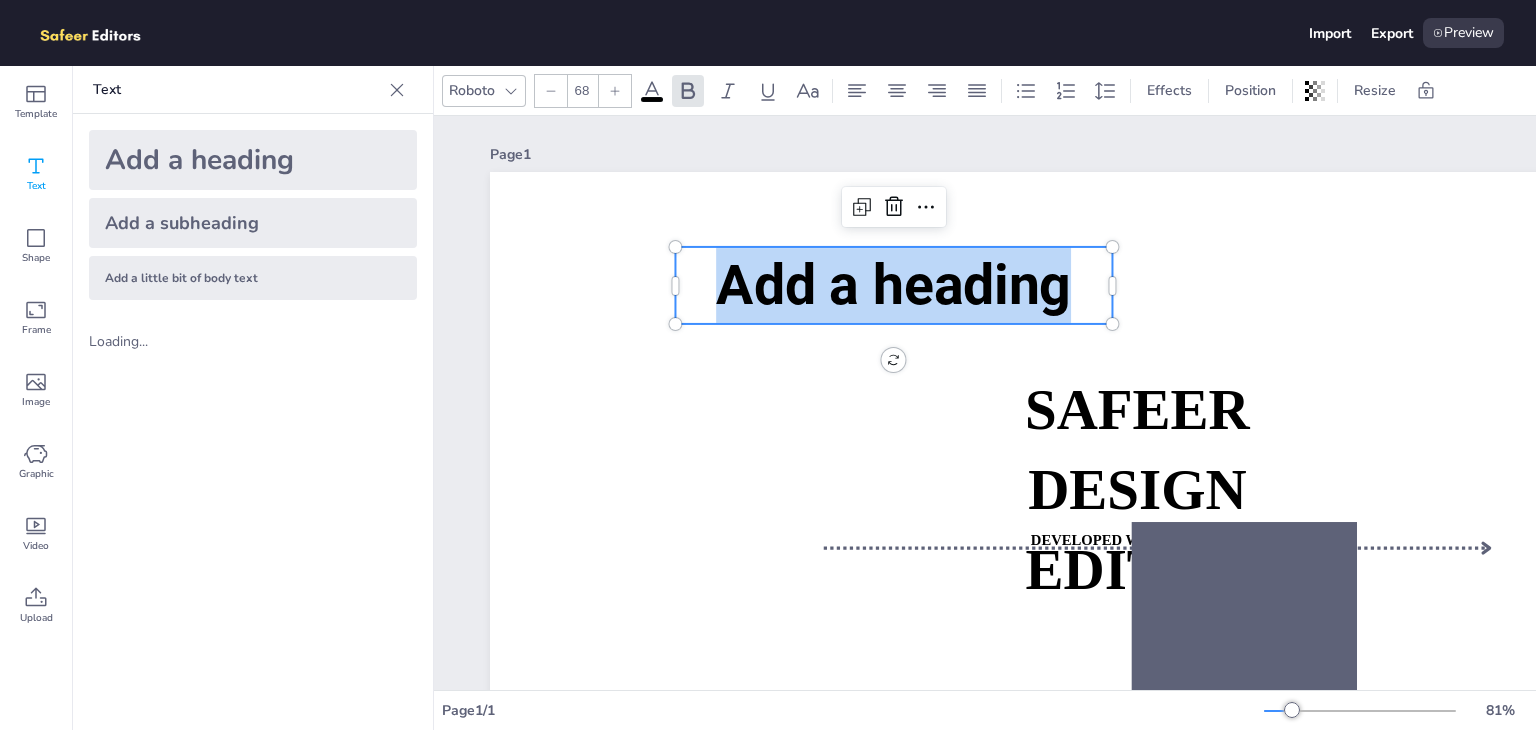click on "Add a heading" at bounding box center [893, 285] 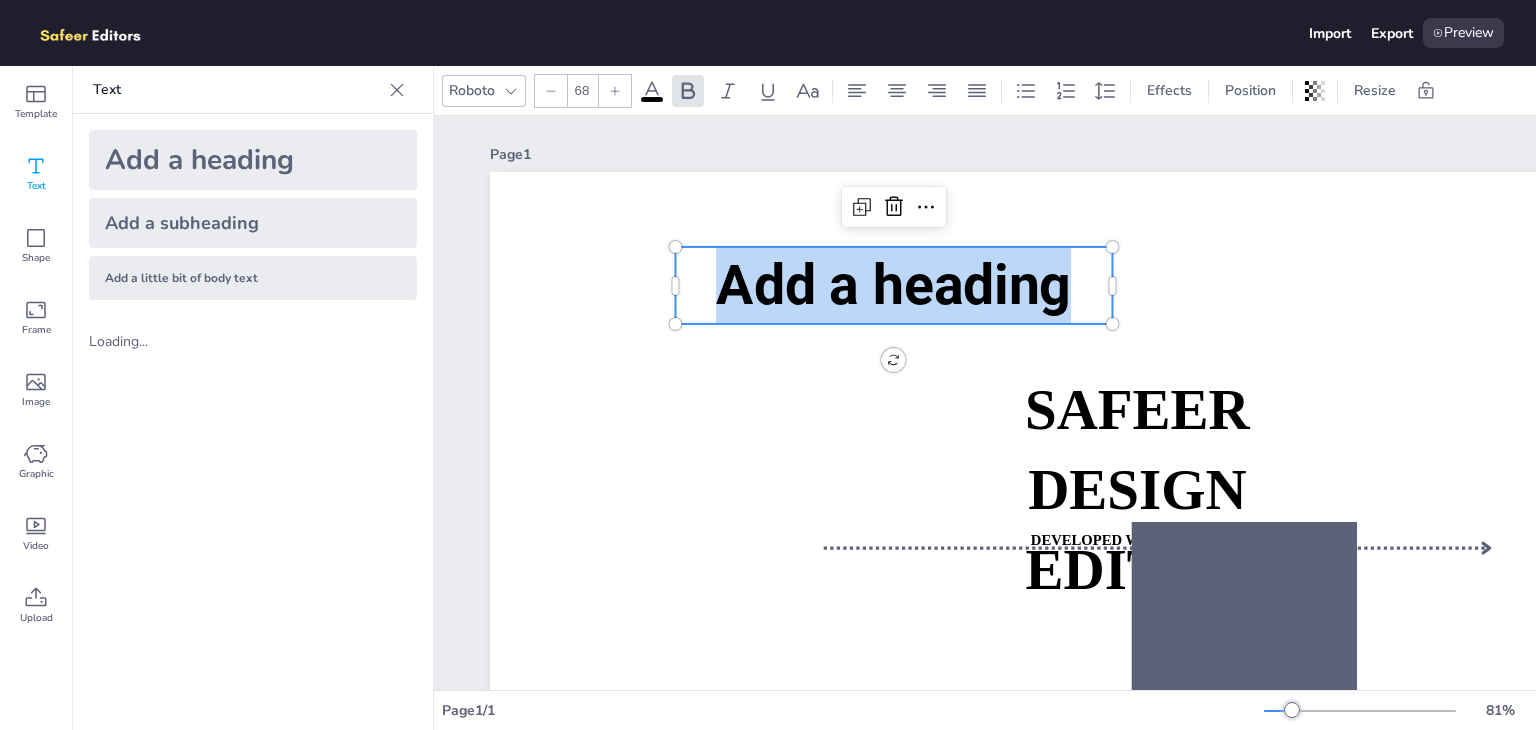 click on "Add a heading" at bounding box center [893, 285] 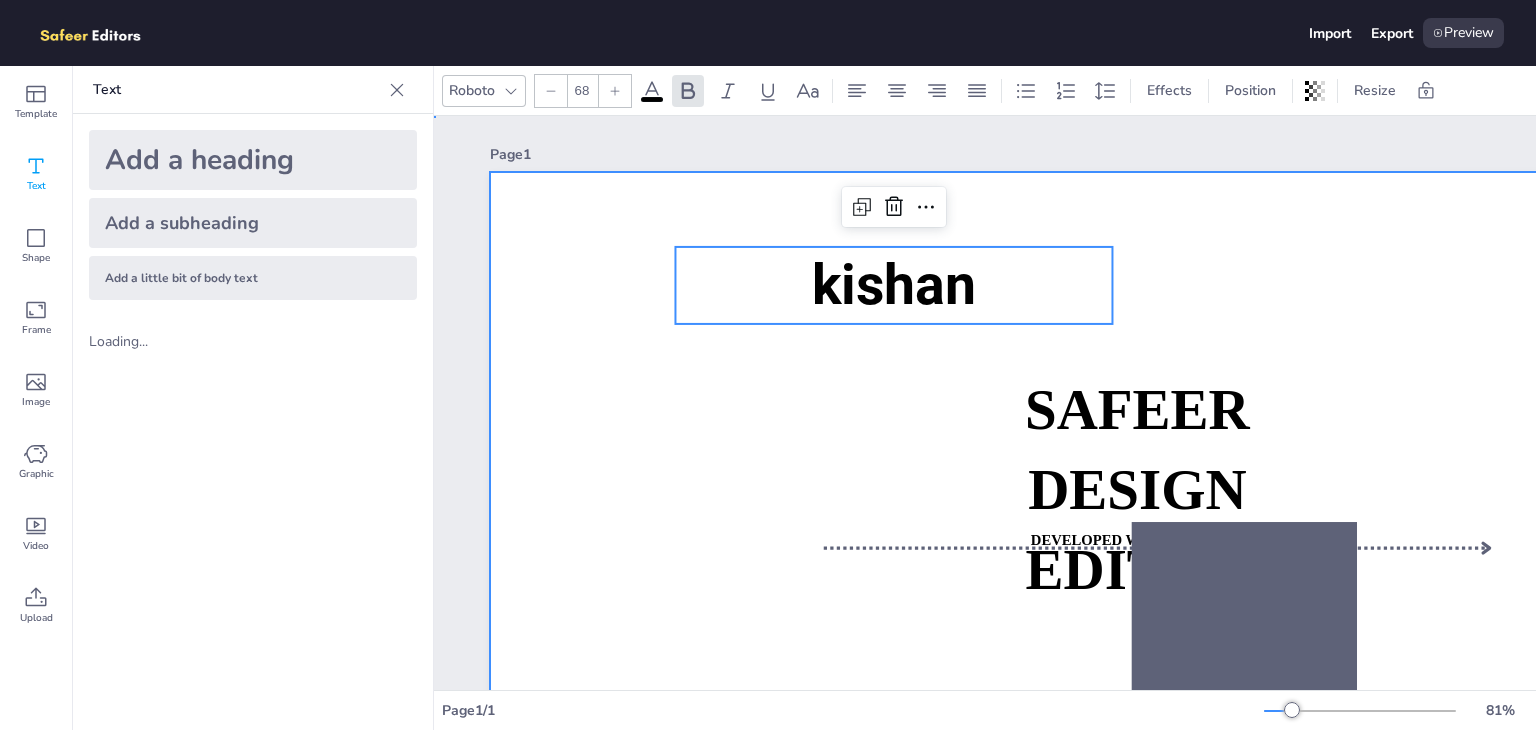 click at bounding box center [1157, 548] 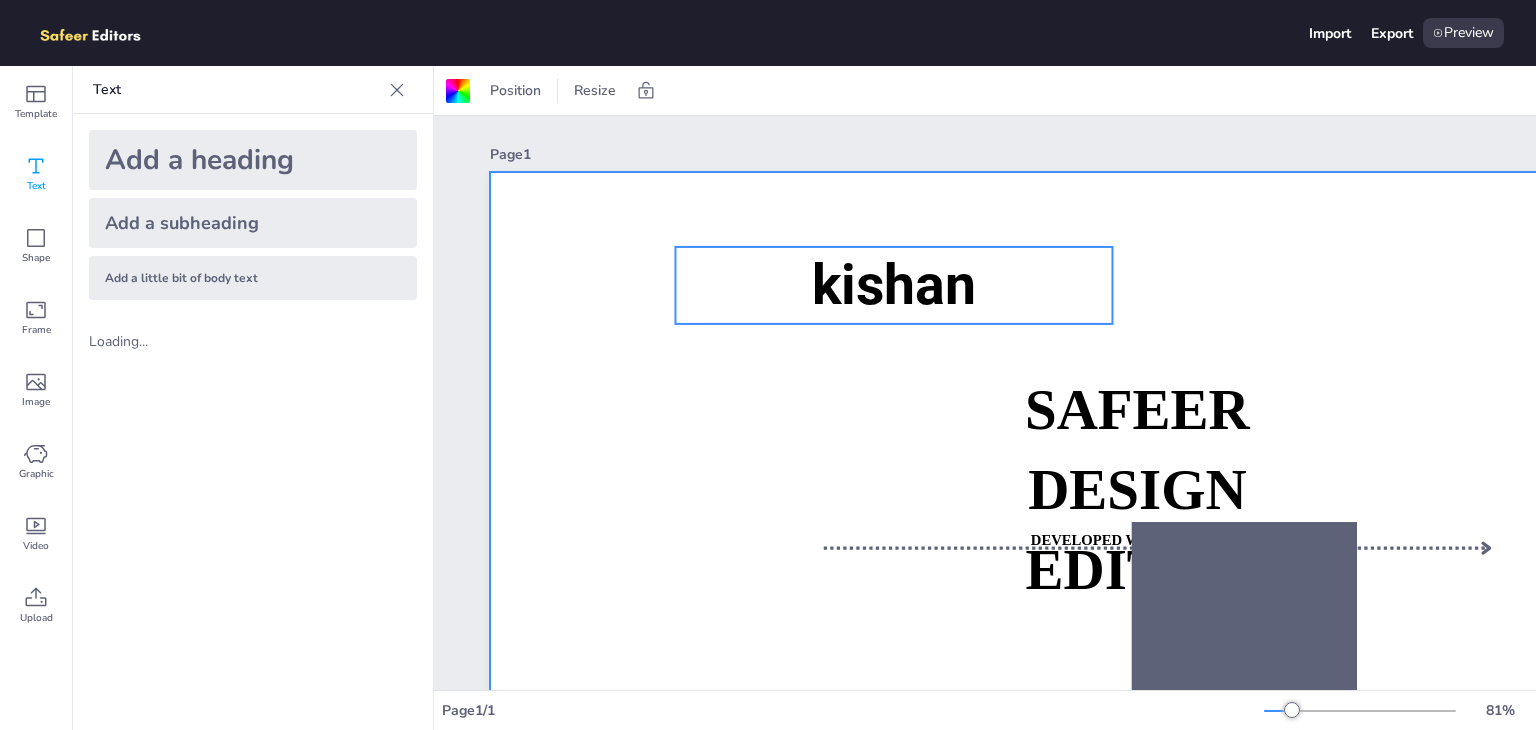 click on "kishan" at bounding box center (894, 285) 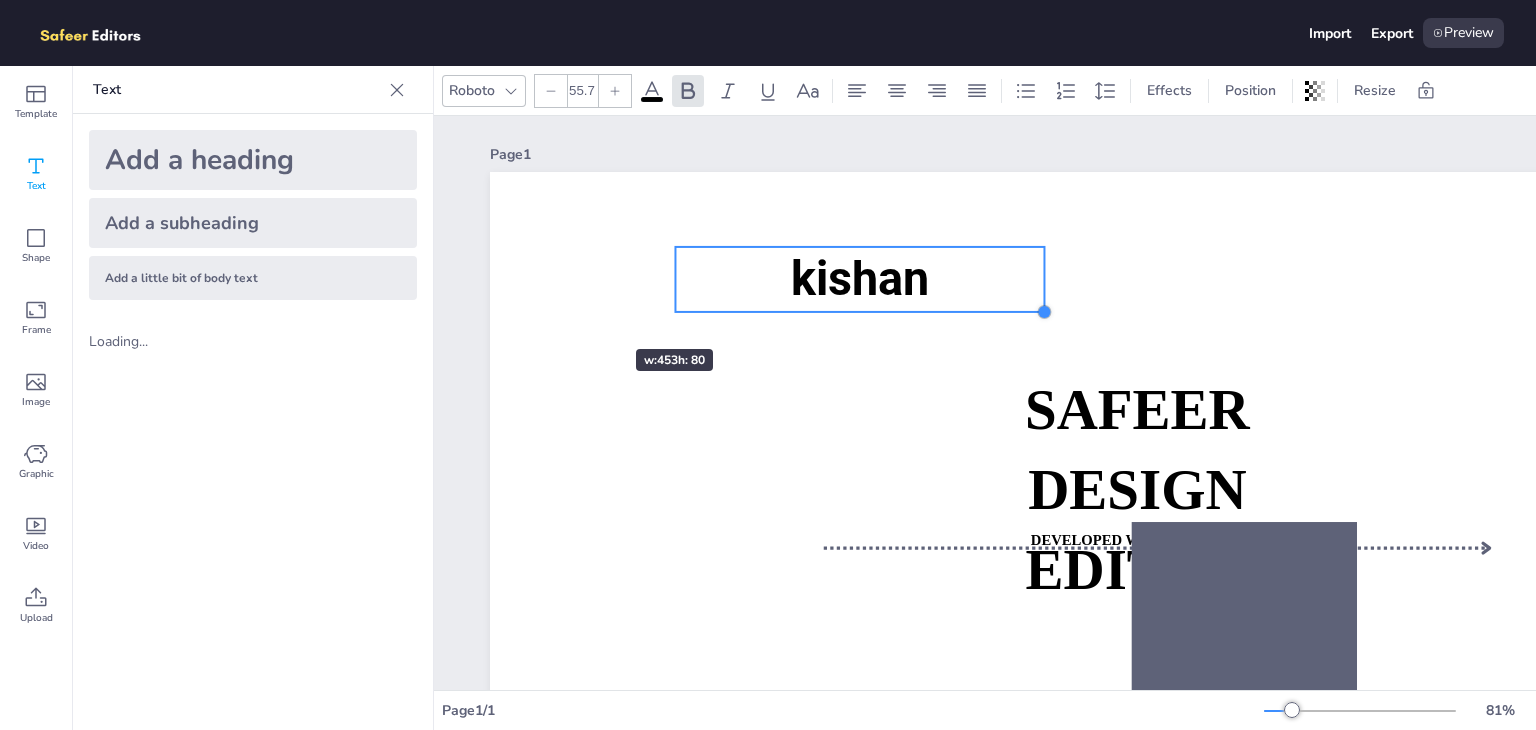type on "53.9" 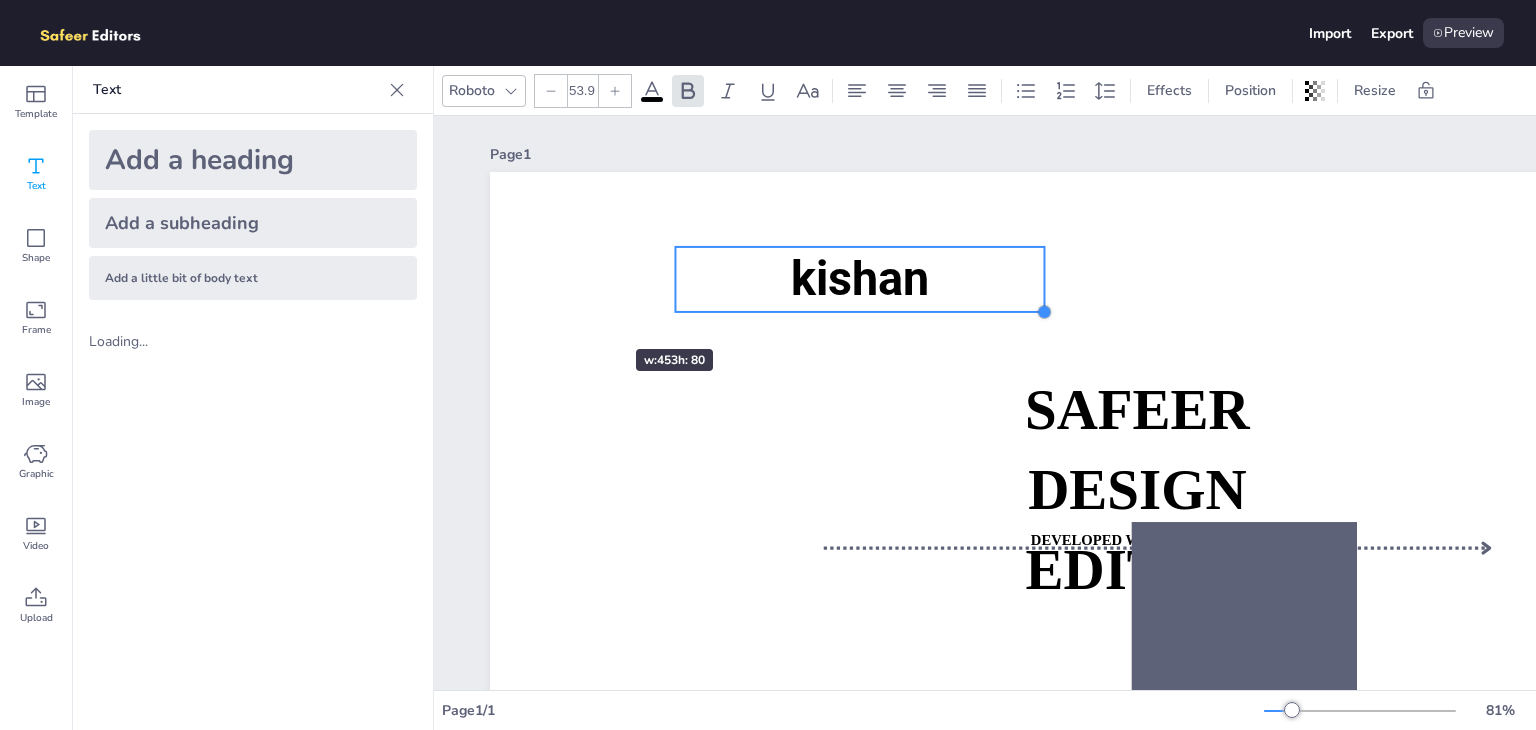 drag, startPoint x: 1108, startPoint y: 325, endPoint x: 548, endPoint y: 309, distance: 560.2285 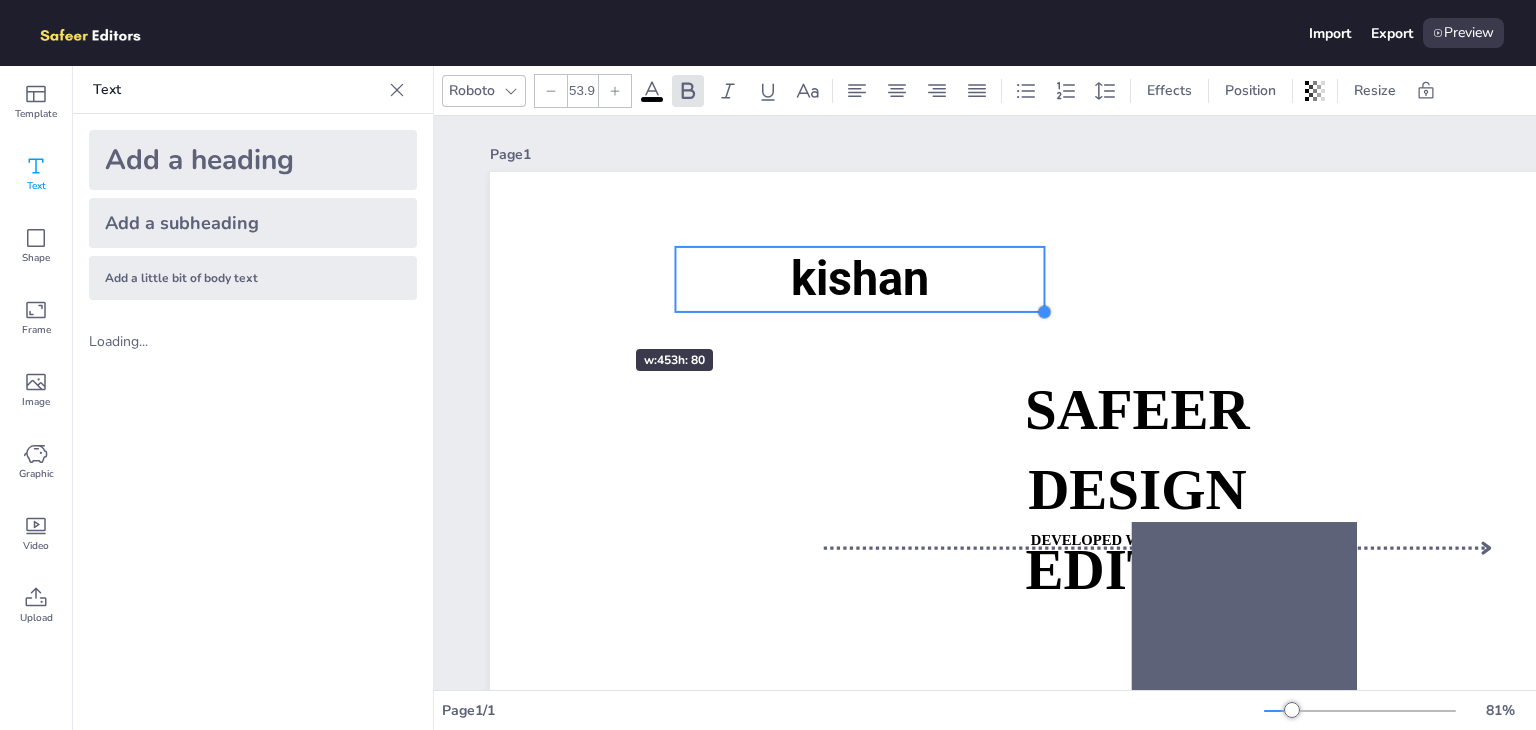 click on "SAFEER DESIGN EDITOR DEVELOPED WITH REACTJS WHATSAPP: https://wa.me/[PHONE] CONTACT: [EMAIL] kishan" at bounding box center [1157, 548] 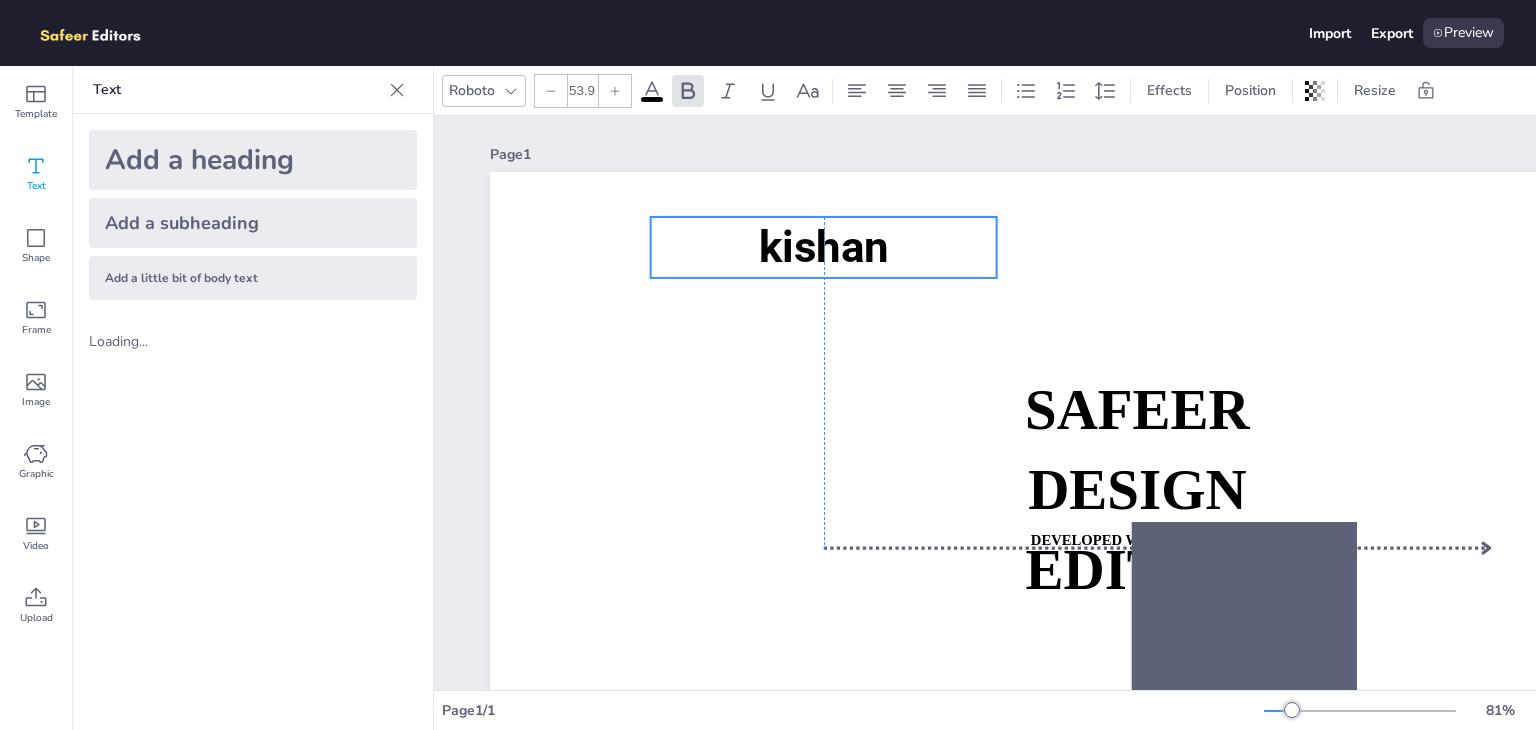 drag, startPoint x: 864, startPoint y: 288, endPoint x: 844, endPoint y: 258, distance: 36.05551 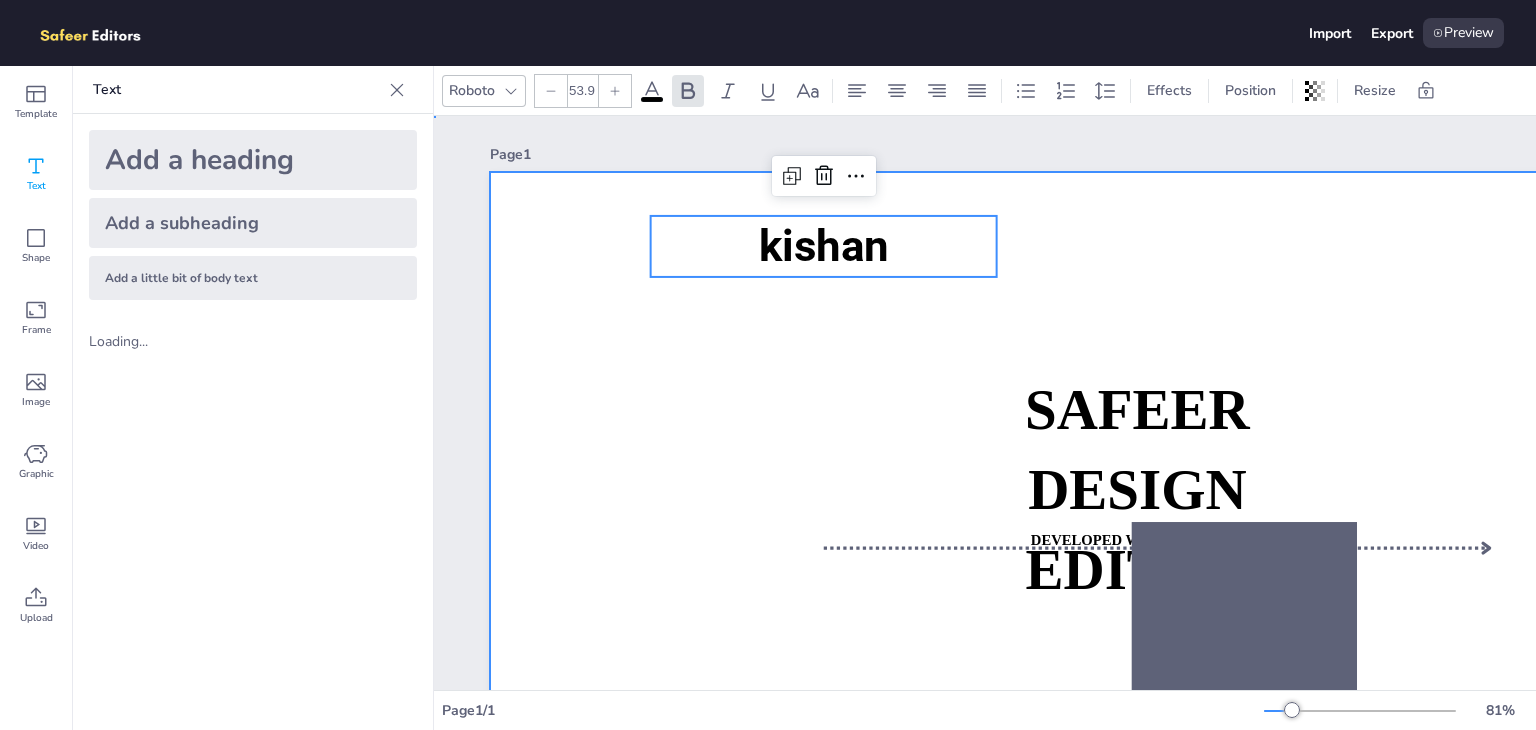 click at bounding box center (1157, 548) 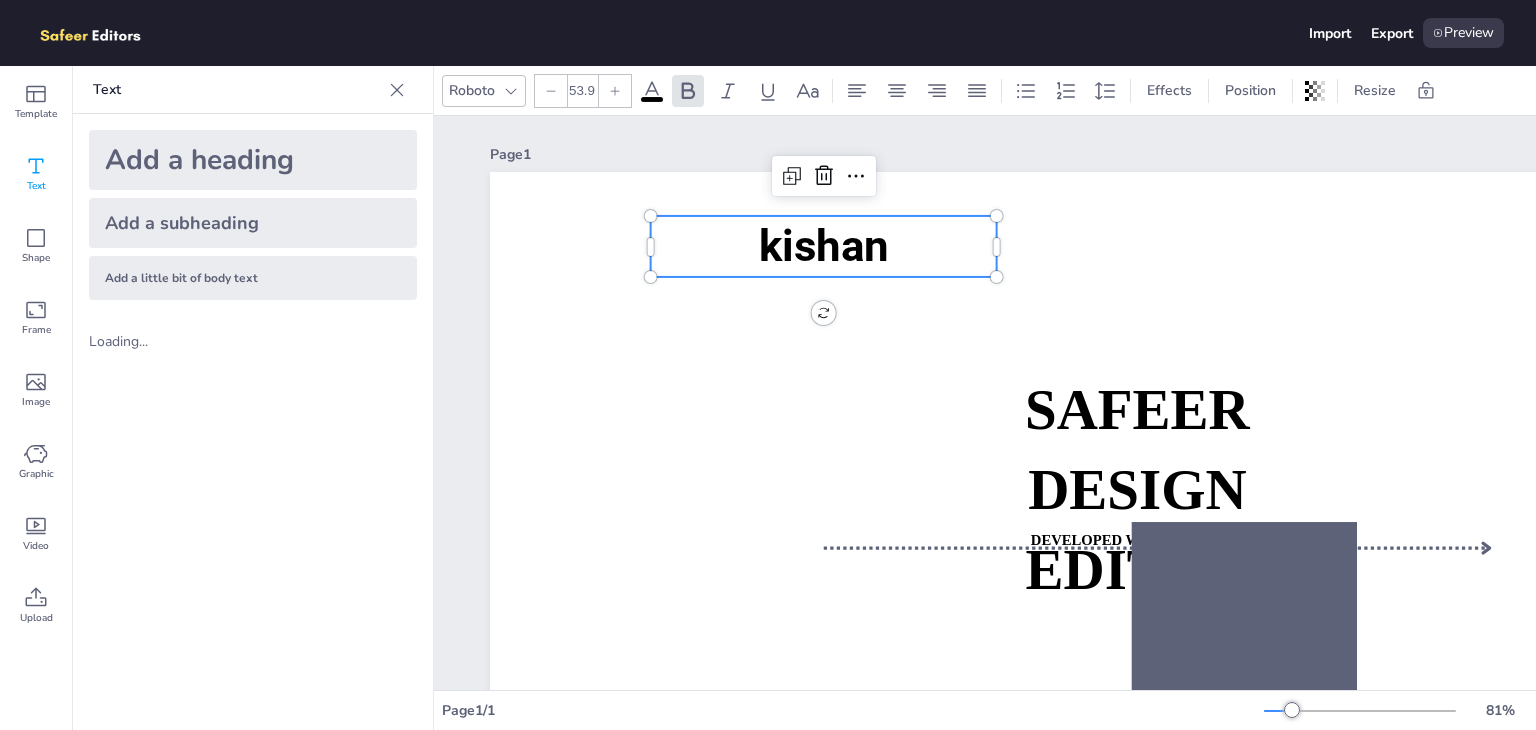 click on "kishan" at bounding box center (824, 246) 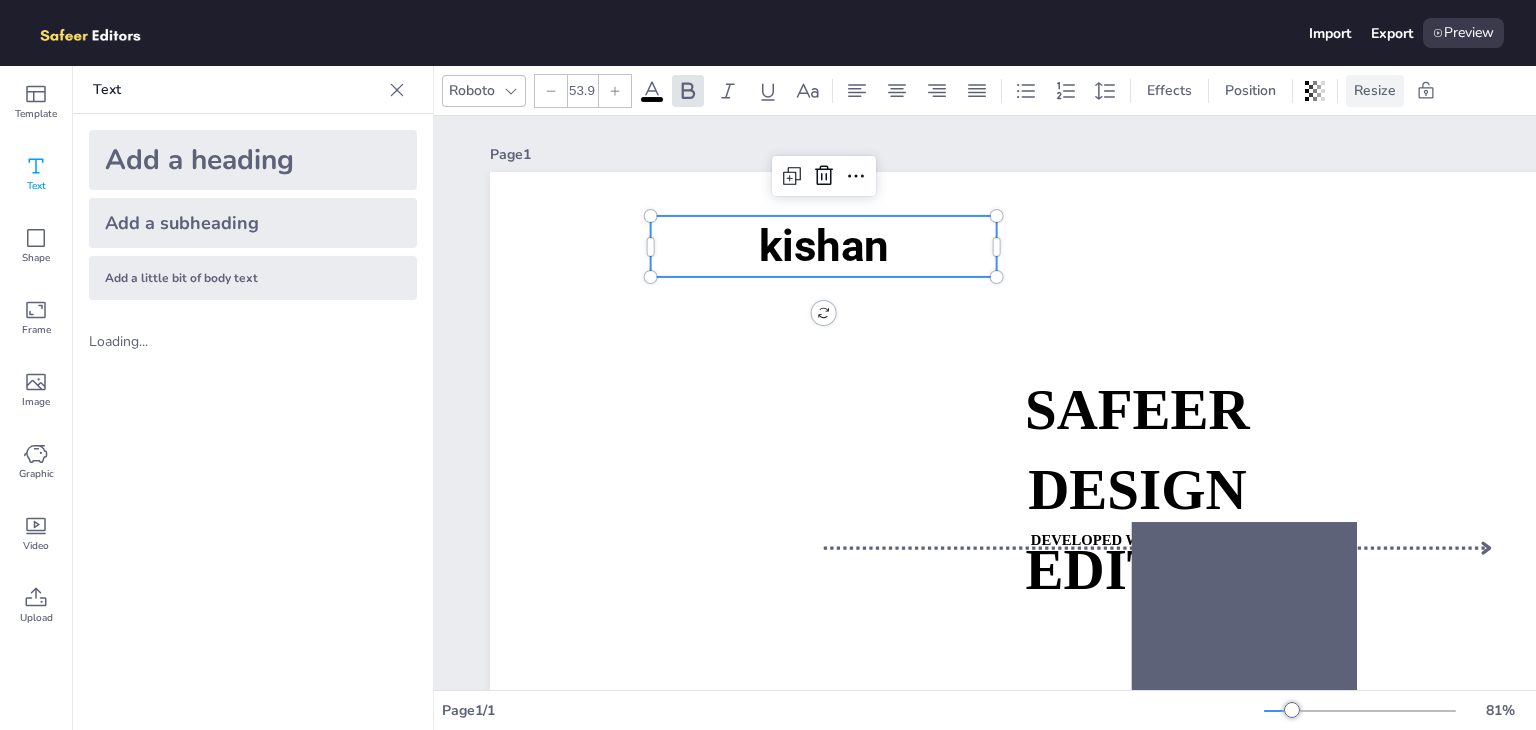 click on "Resize" at bounding box center (1375, 90) 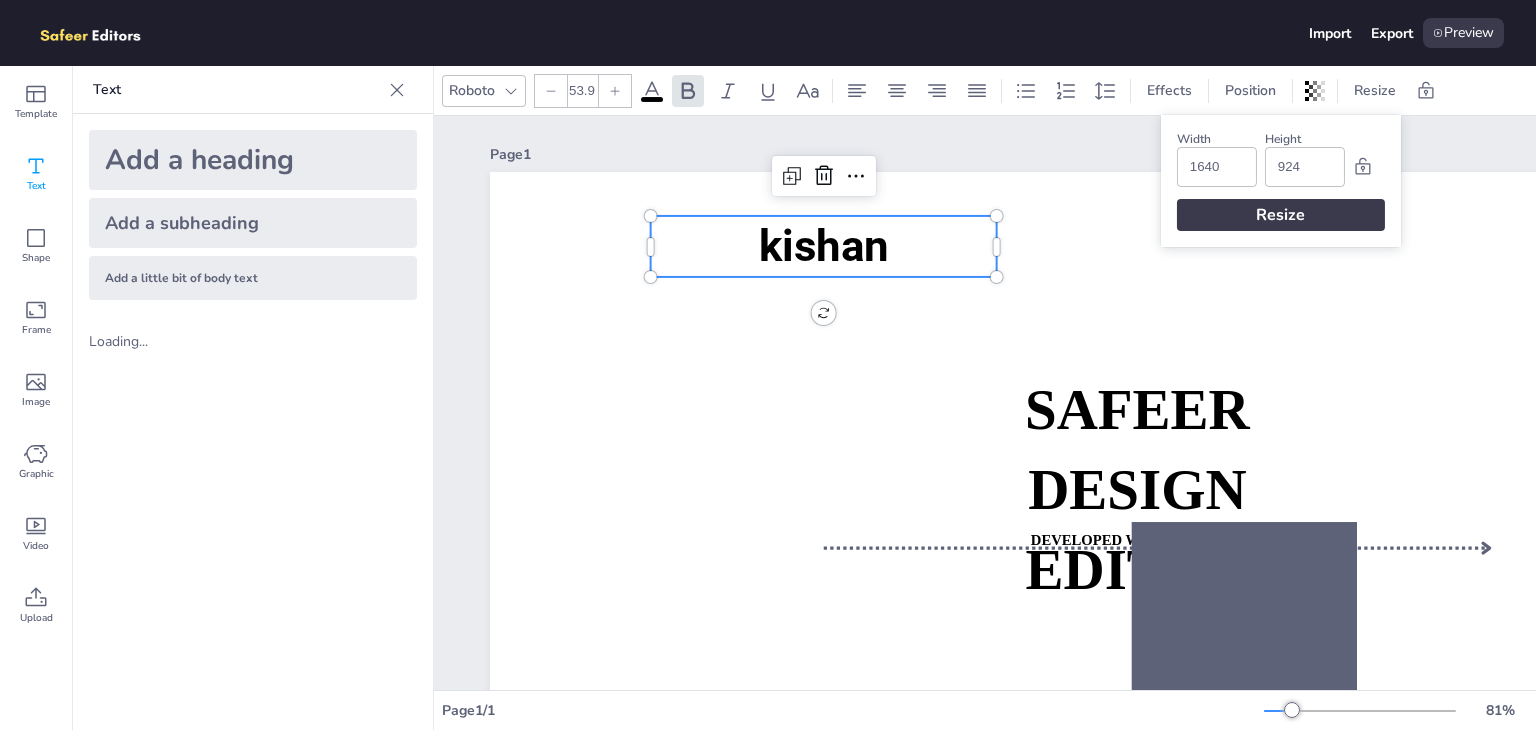 click on "1640" at bounding box center [1217, 167] 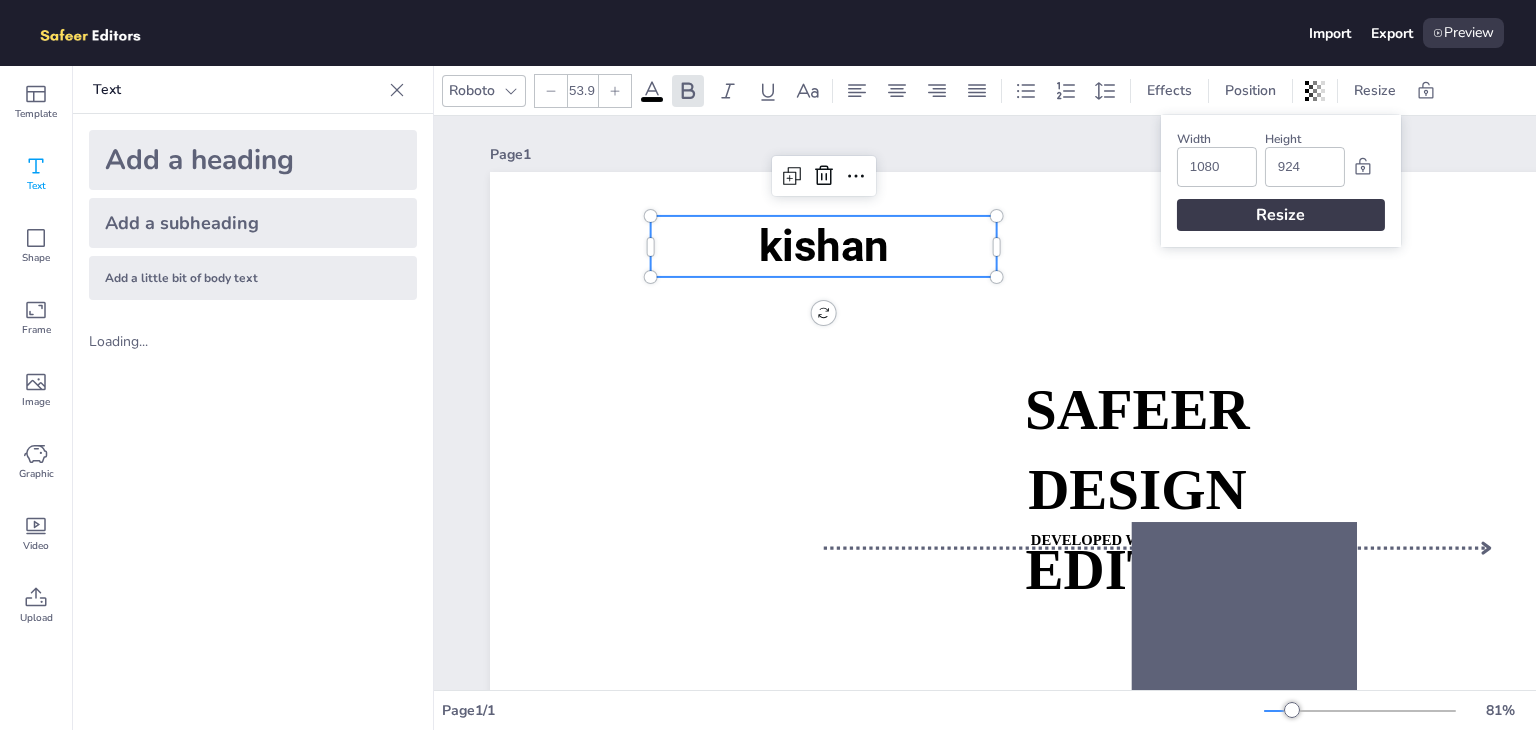 type on "1080" 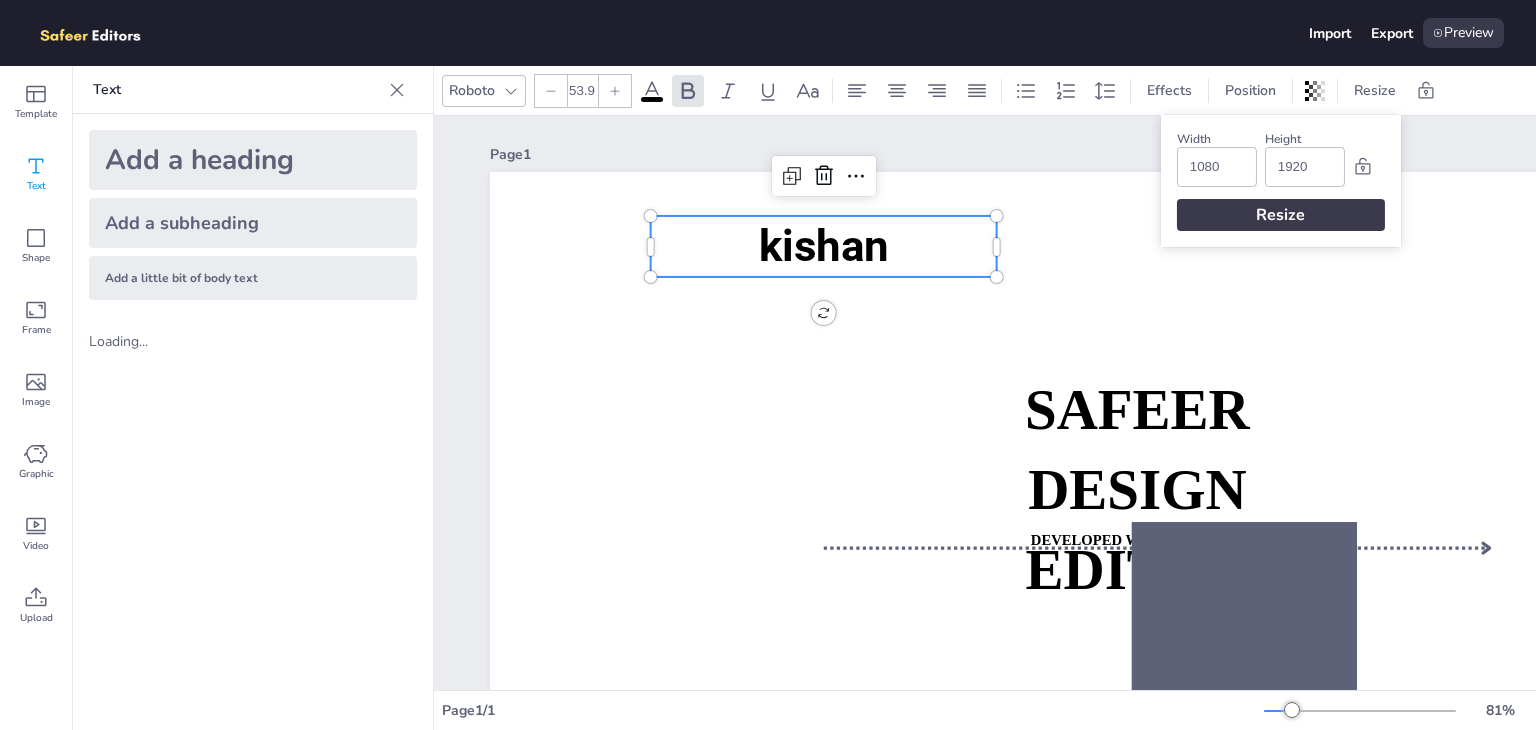 type on "1920" 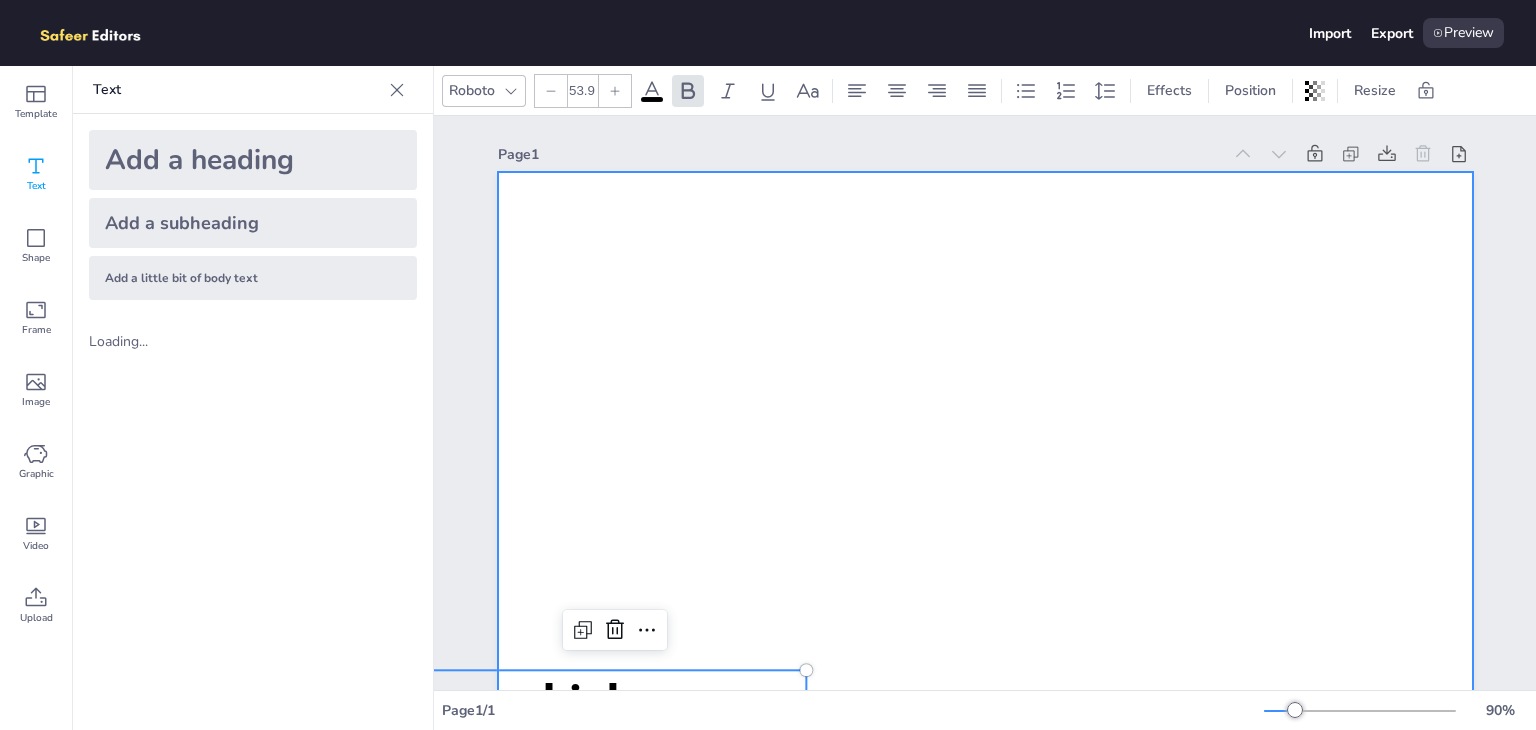 scroll, scrollTop: 0, scrollLeft: 0, axis: both 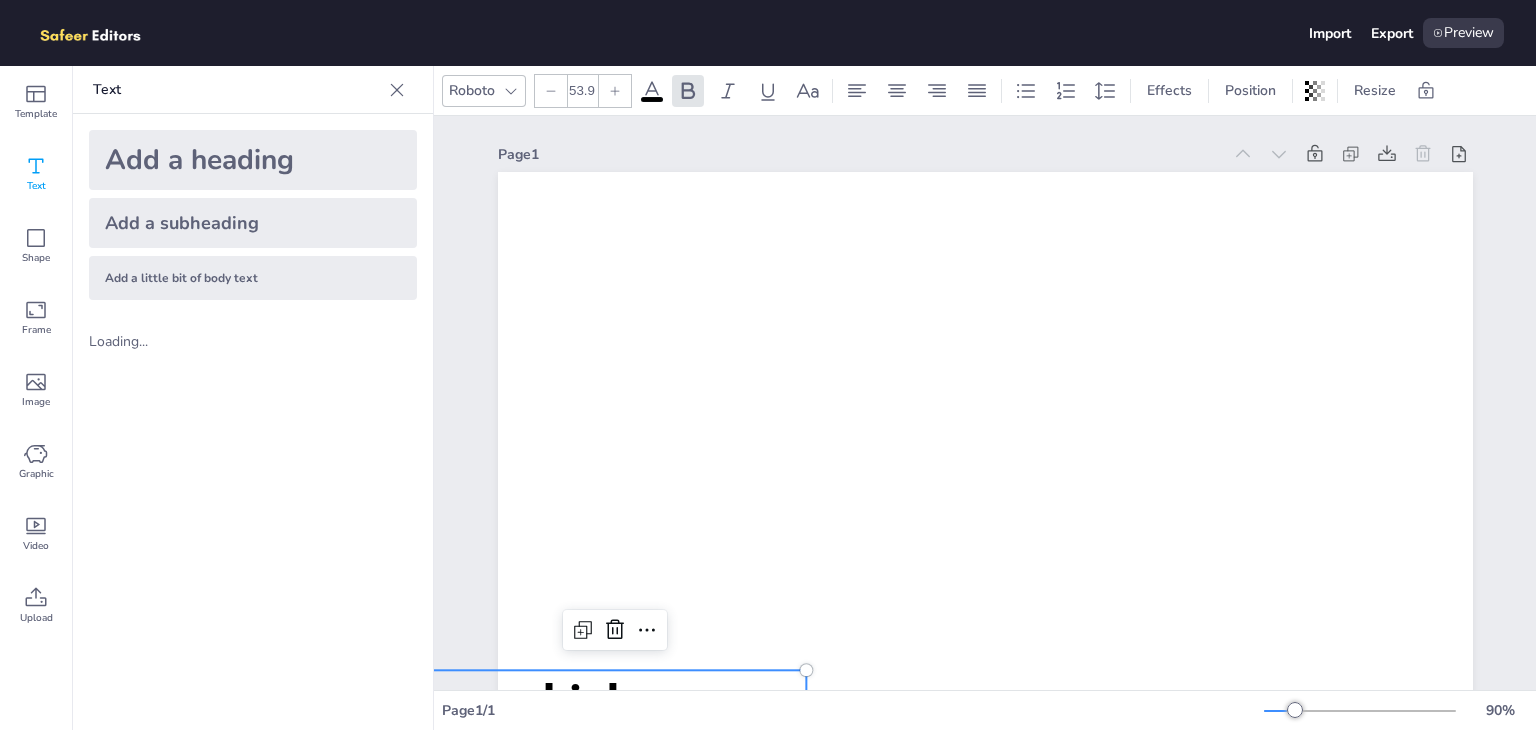 click 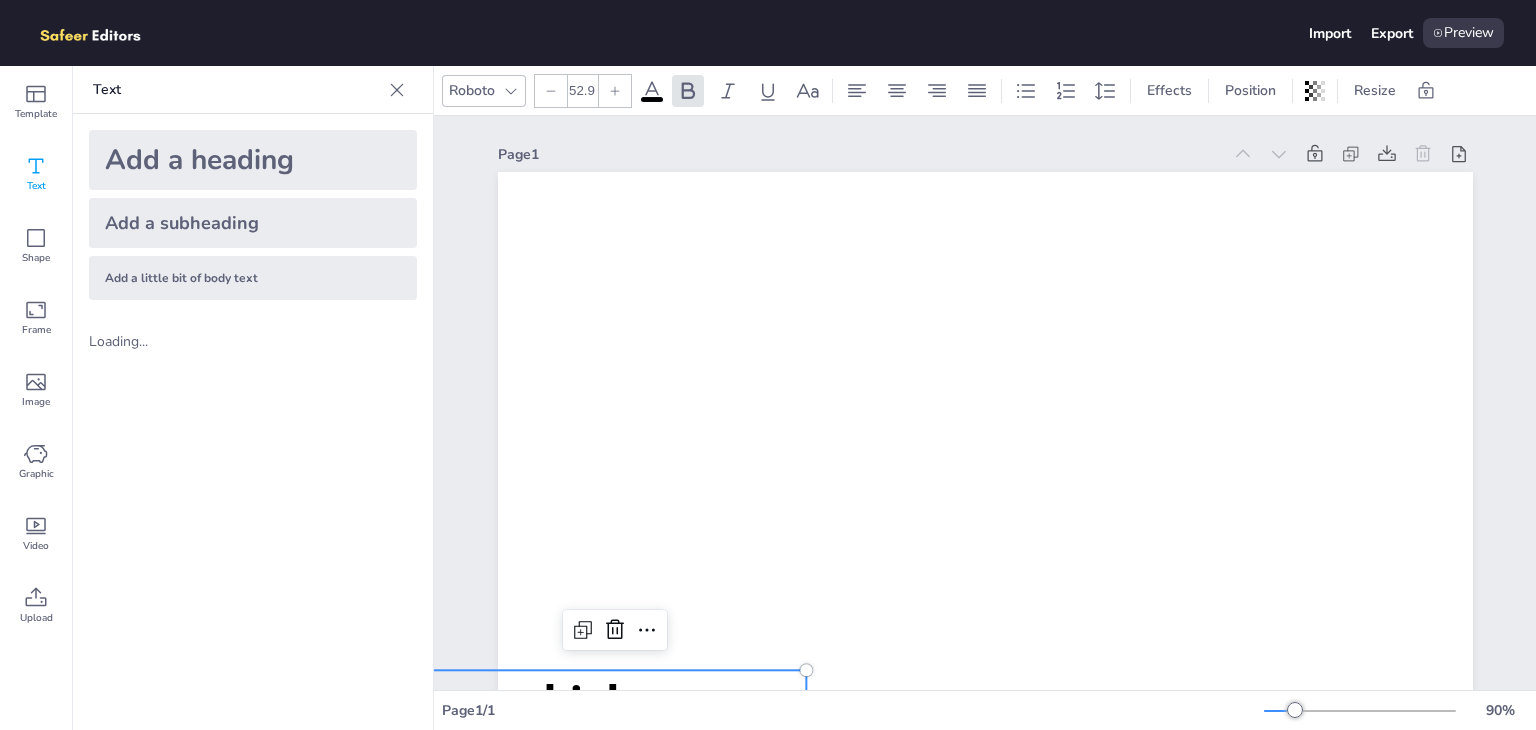 click 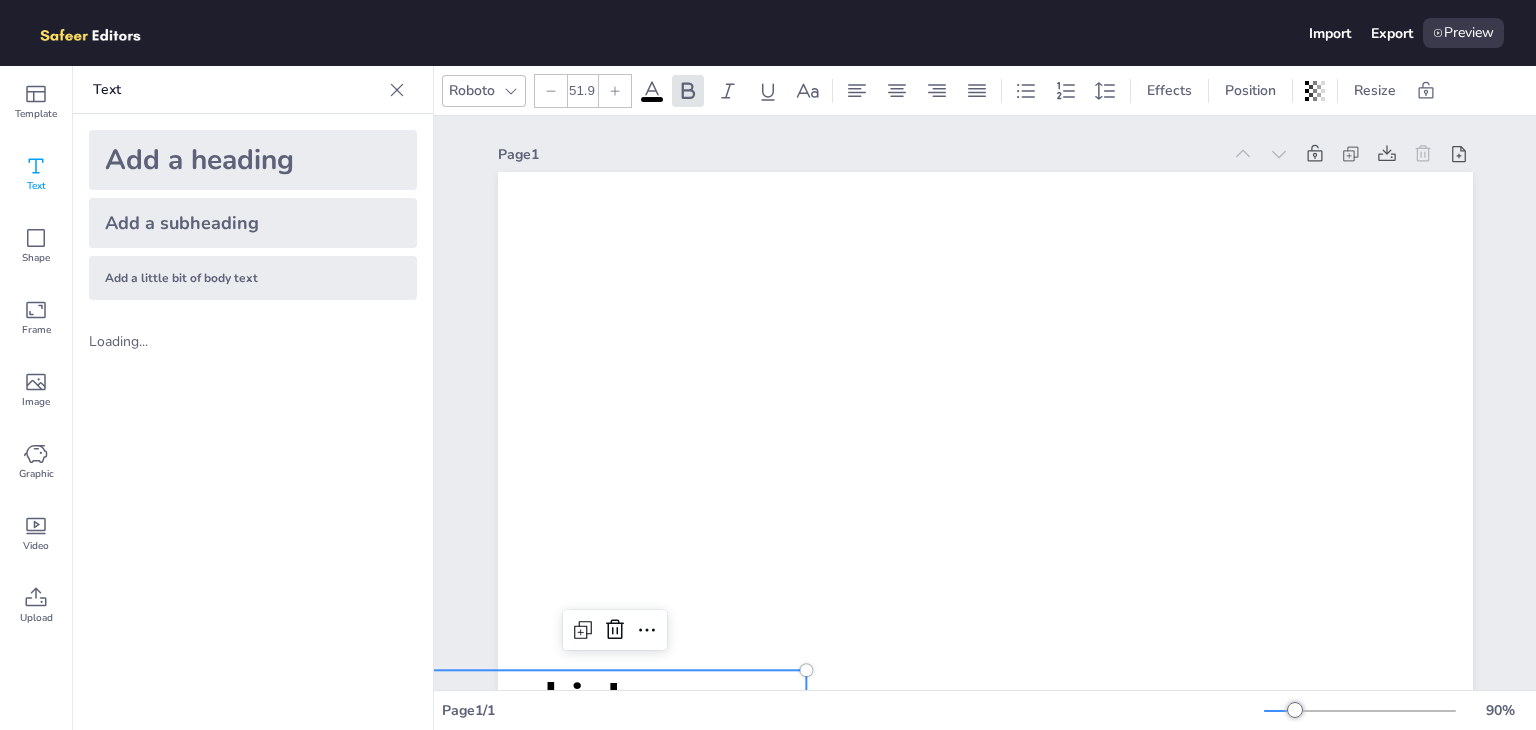click 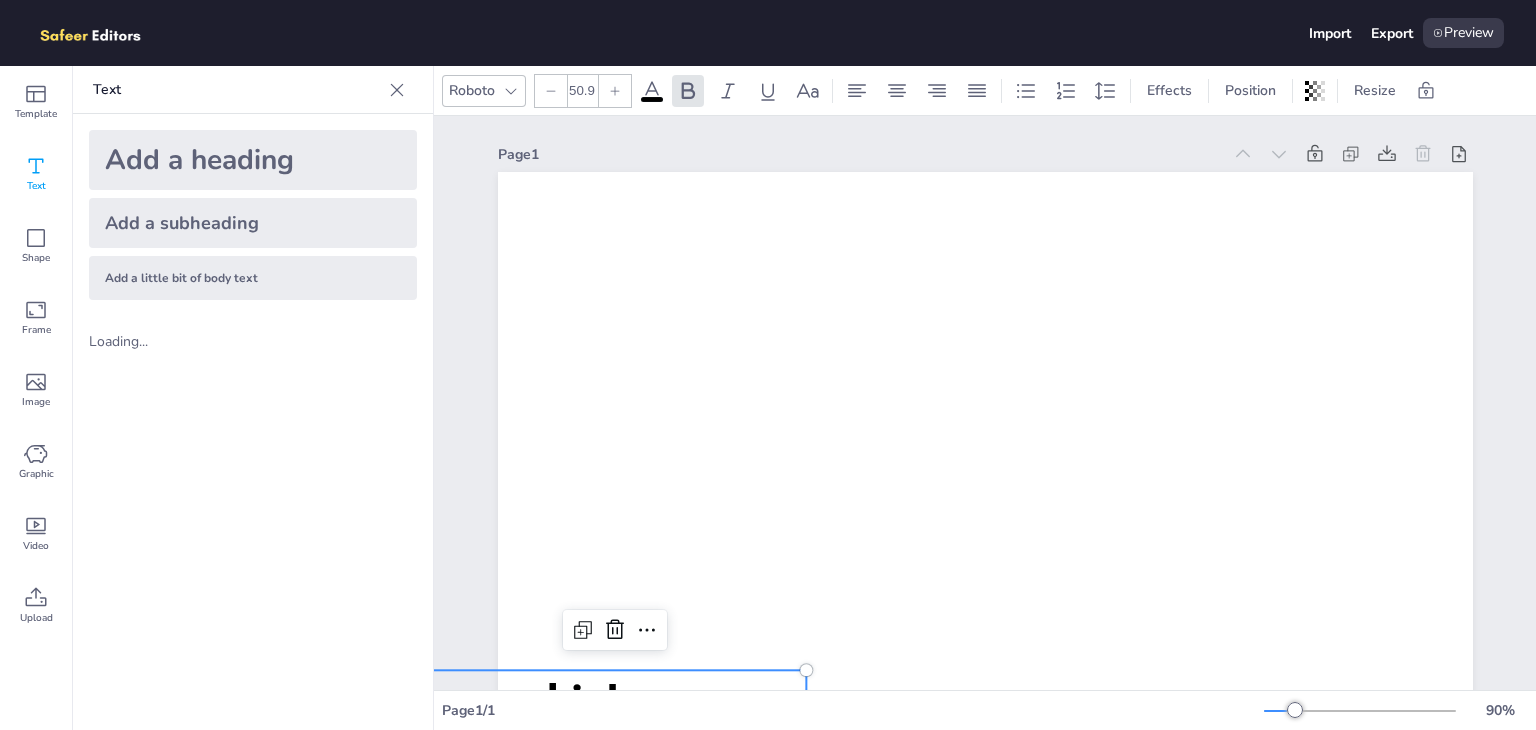 click 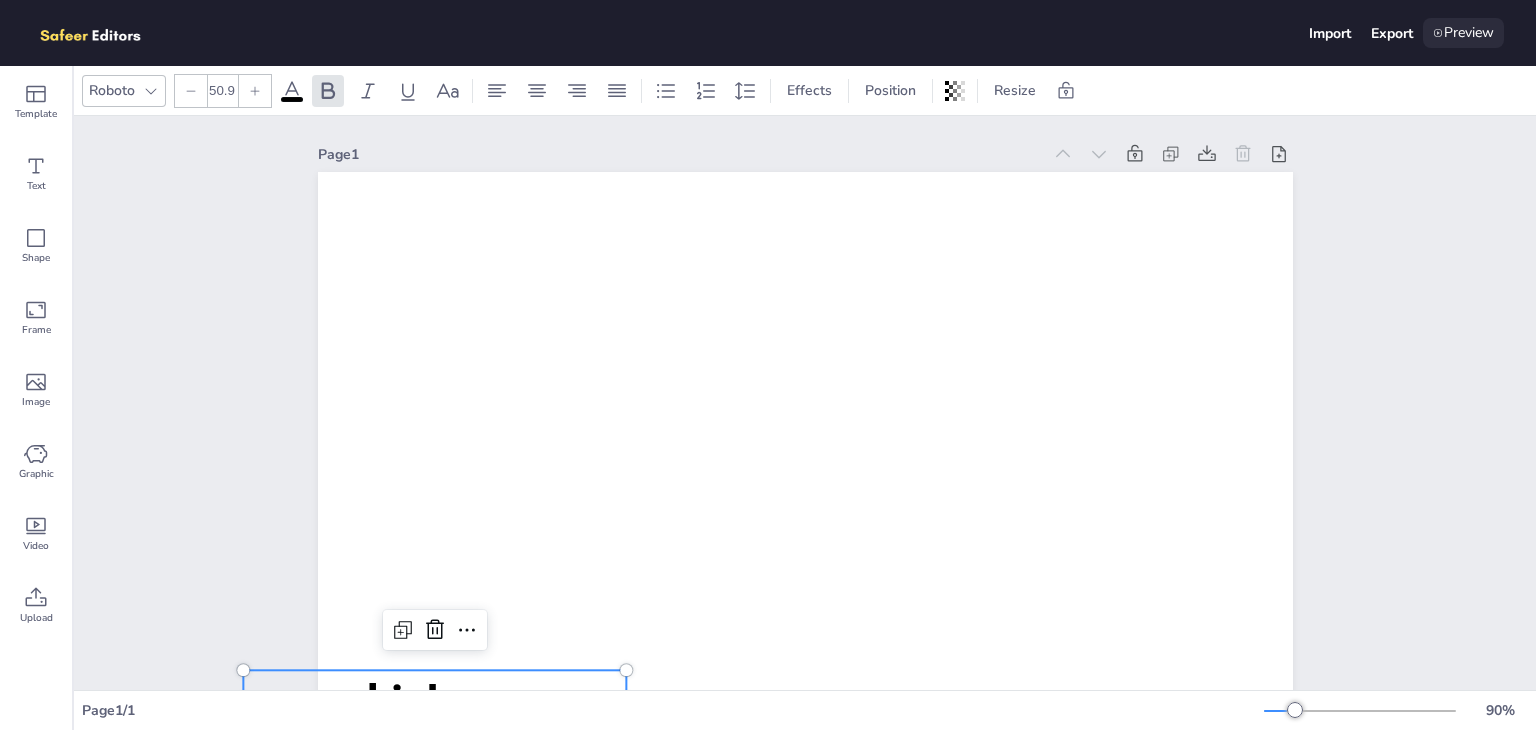 click on "Preview" at bounding box center (1463, 33) 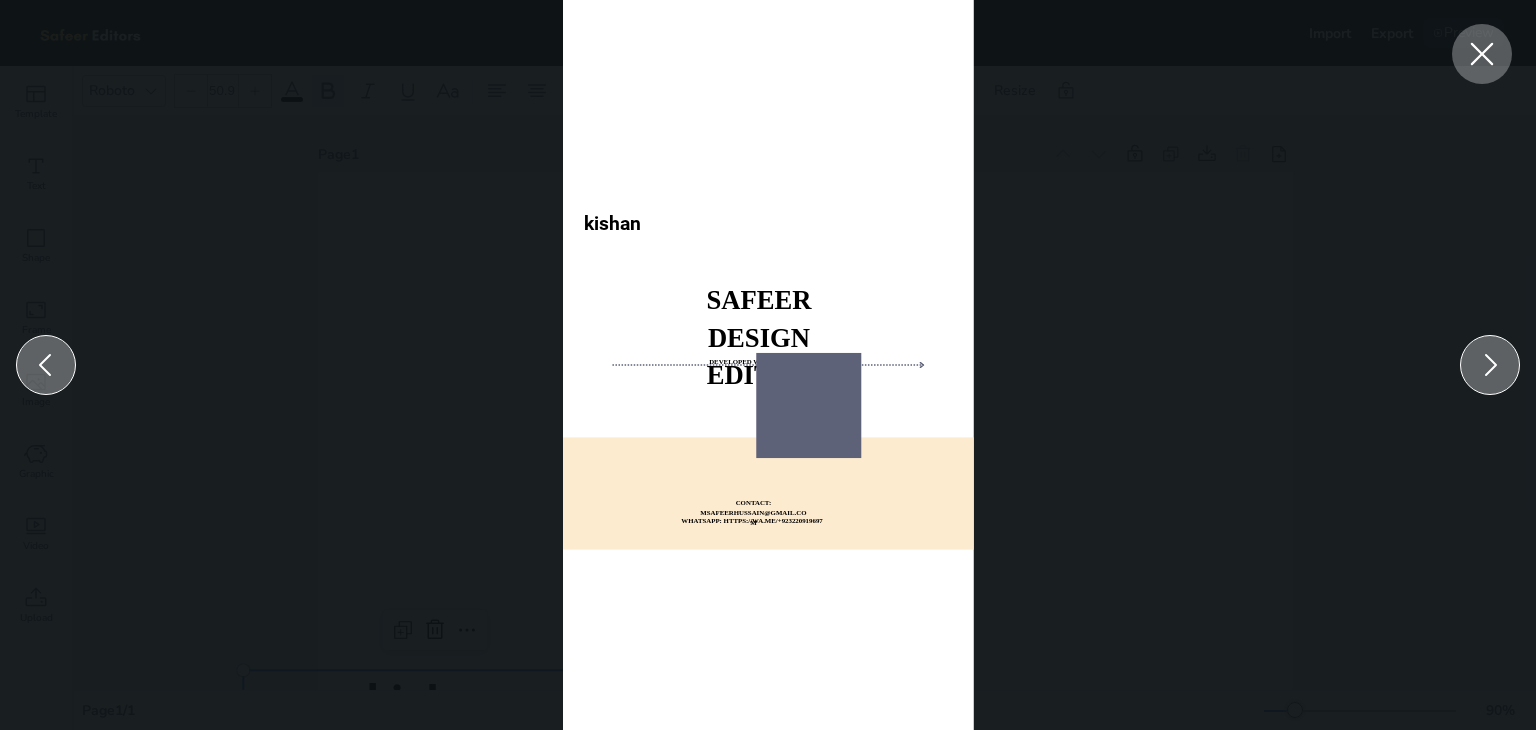 click 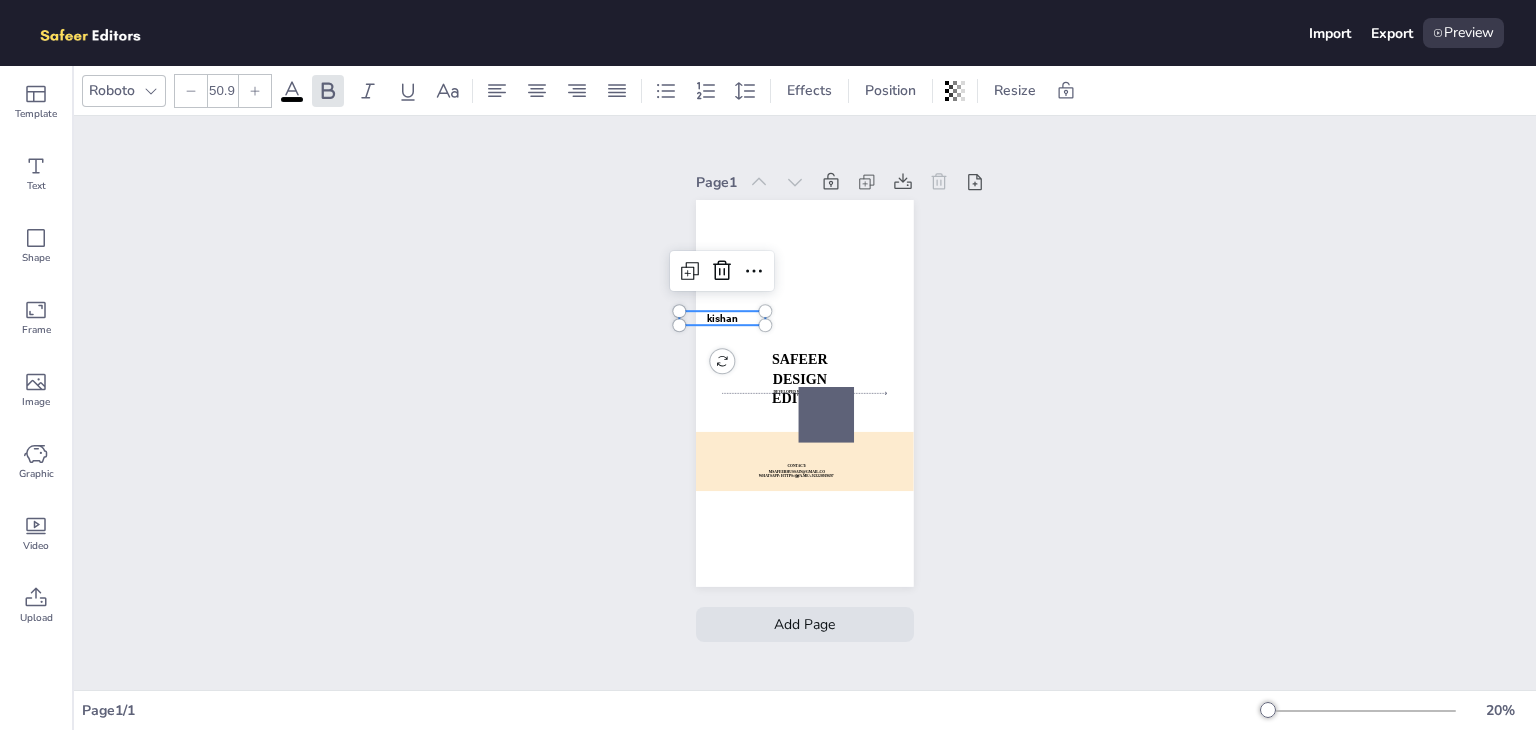 click on "Page  1 SAFEER DESIGN EDITOR DEVELOPED WITH REACTJS WHATSAPP: https://wa.me/[PHONE] CONTACT: [EMAIL] kishan Add Page" at bounding box center (805, 403) 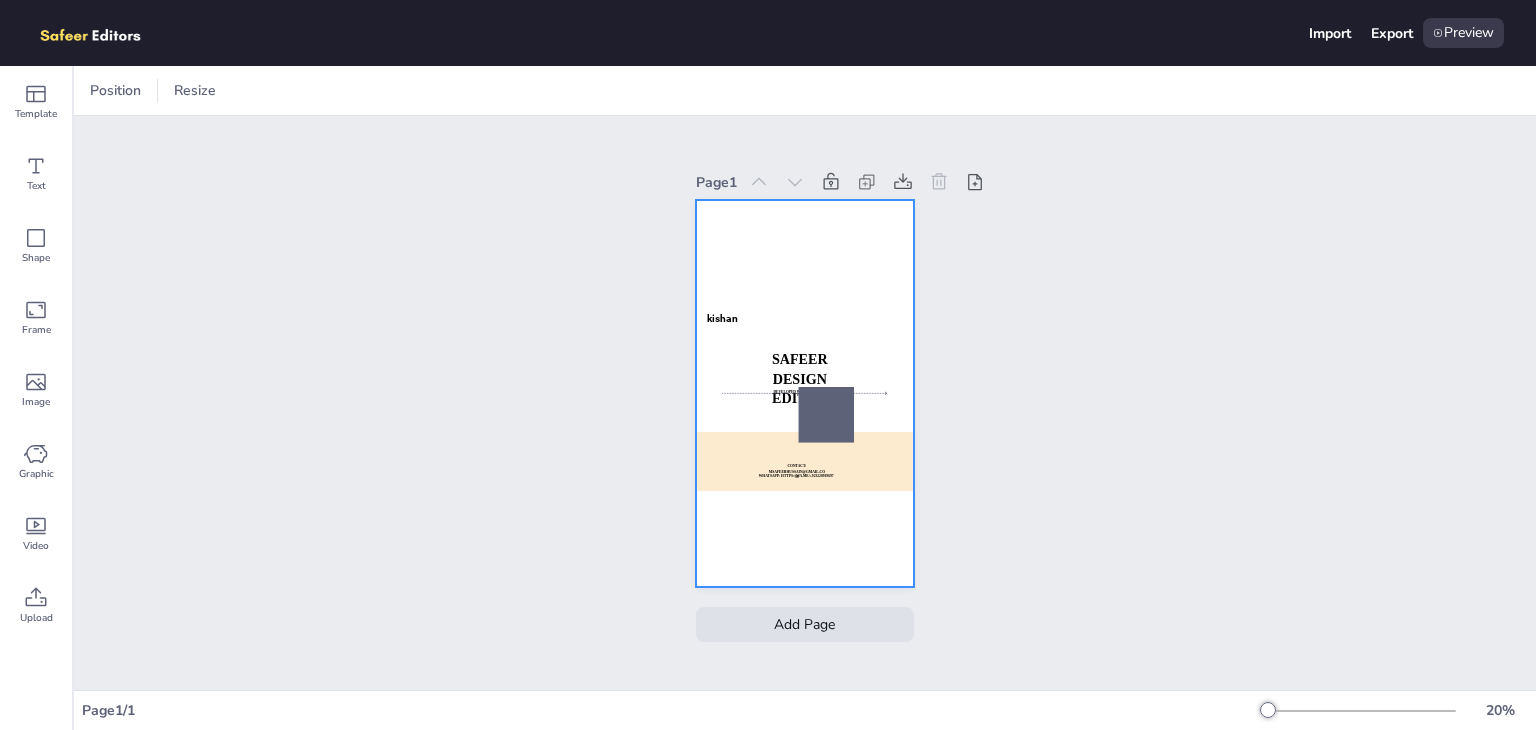 click at bounding box center (805, 393) 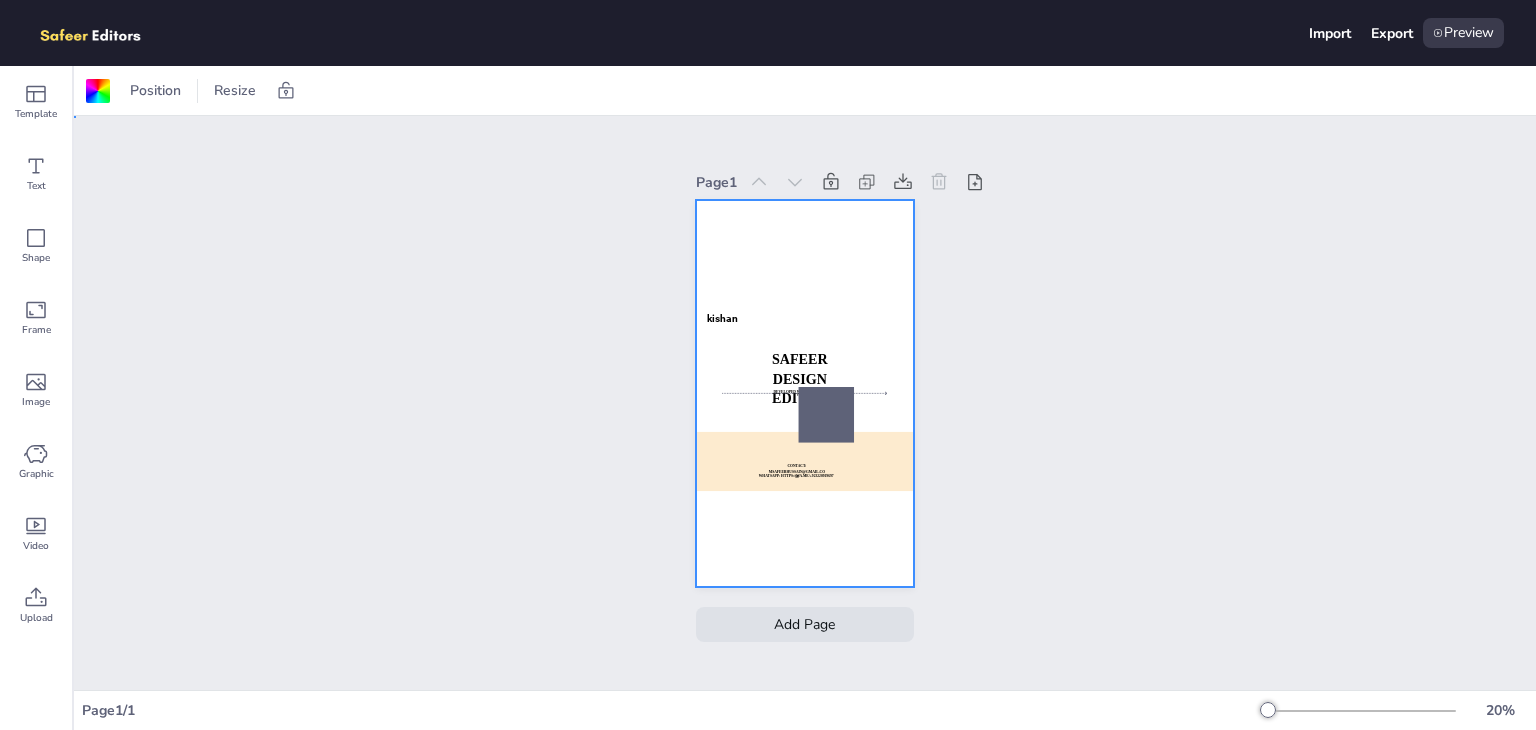 click at bounding box center (805, 393) 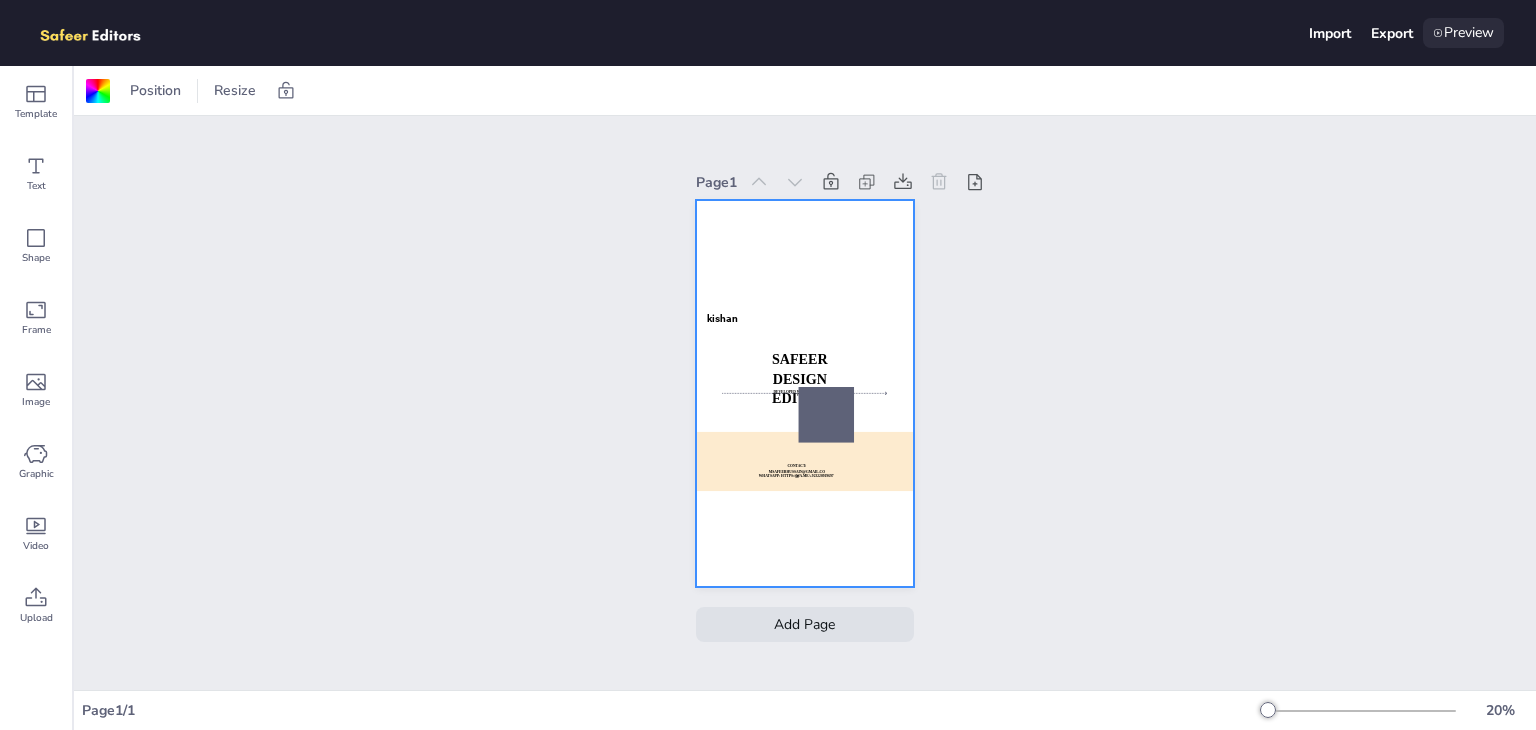 click on "Preview" at bounding box center (1463, 33) 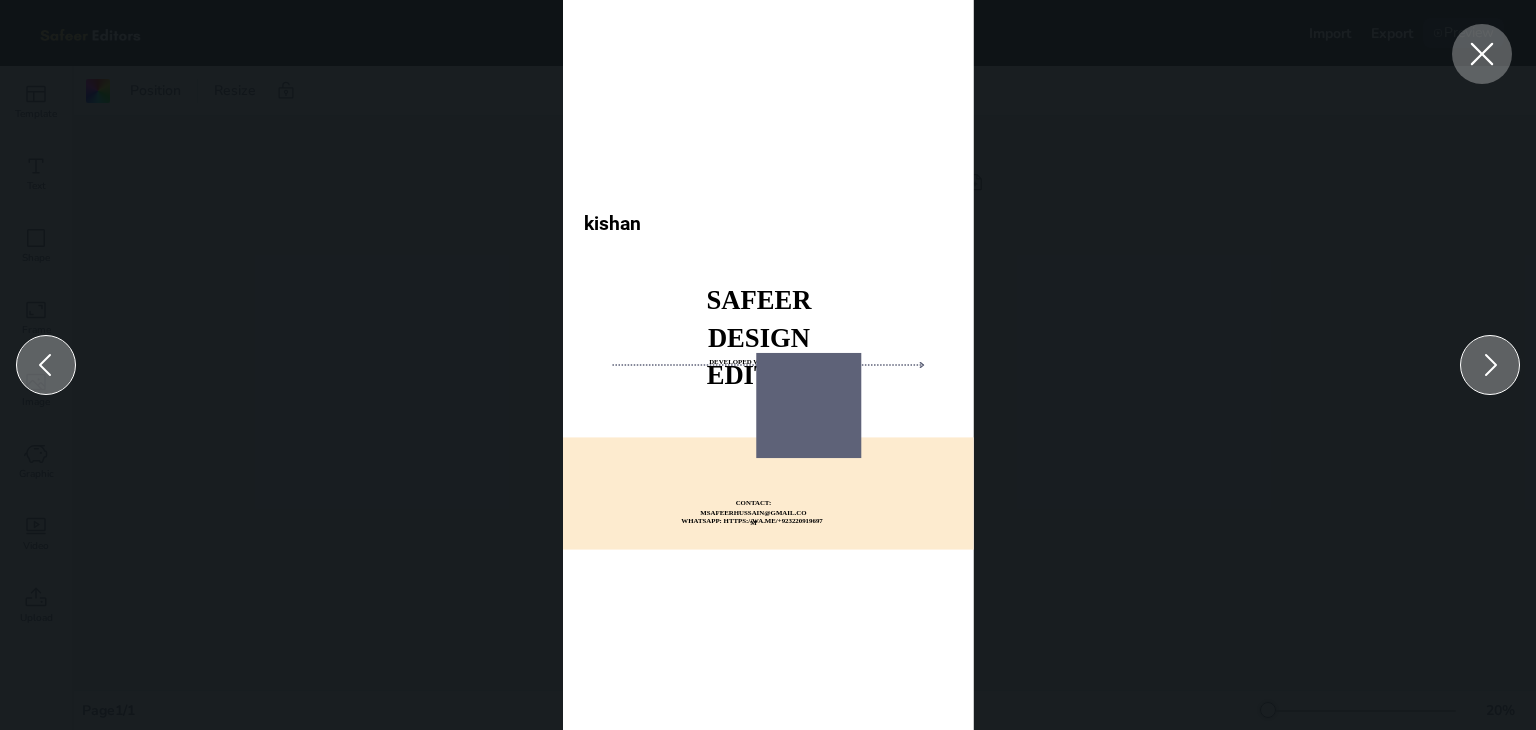 click 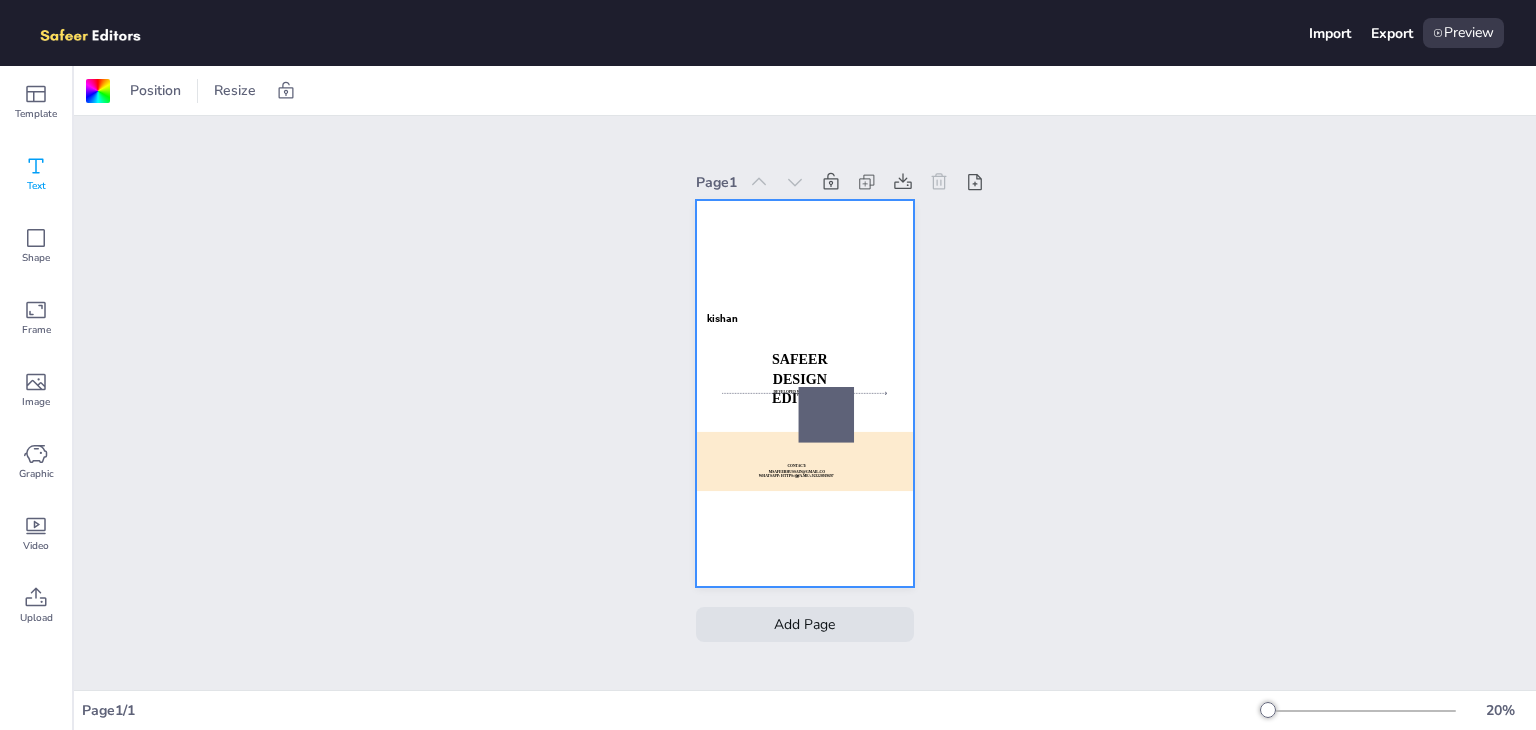 click 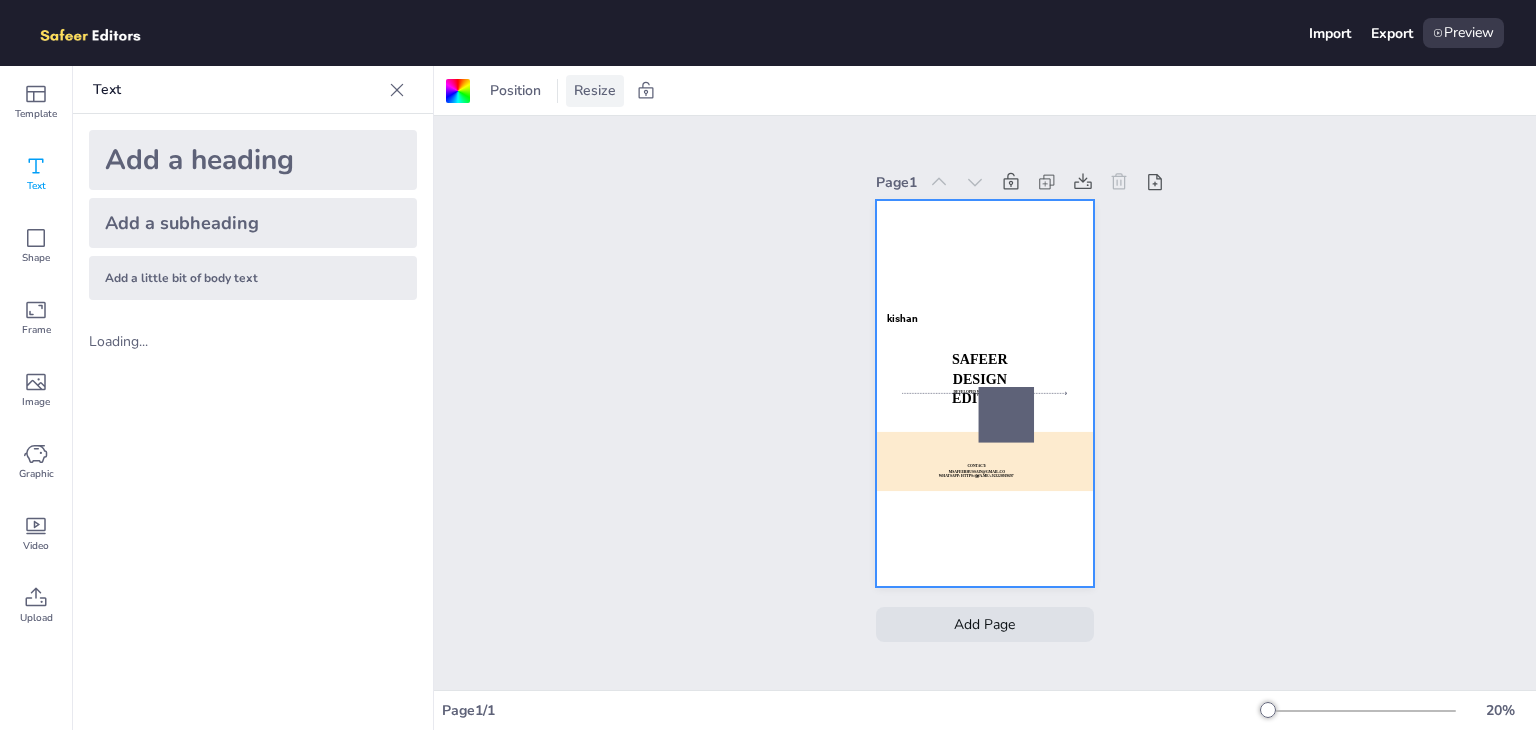 click on "Resize" at bounding box center (595, 90) 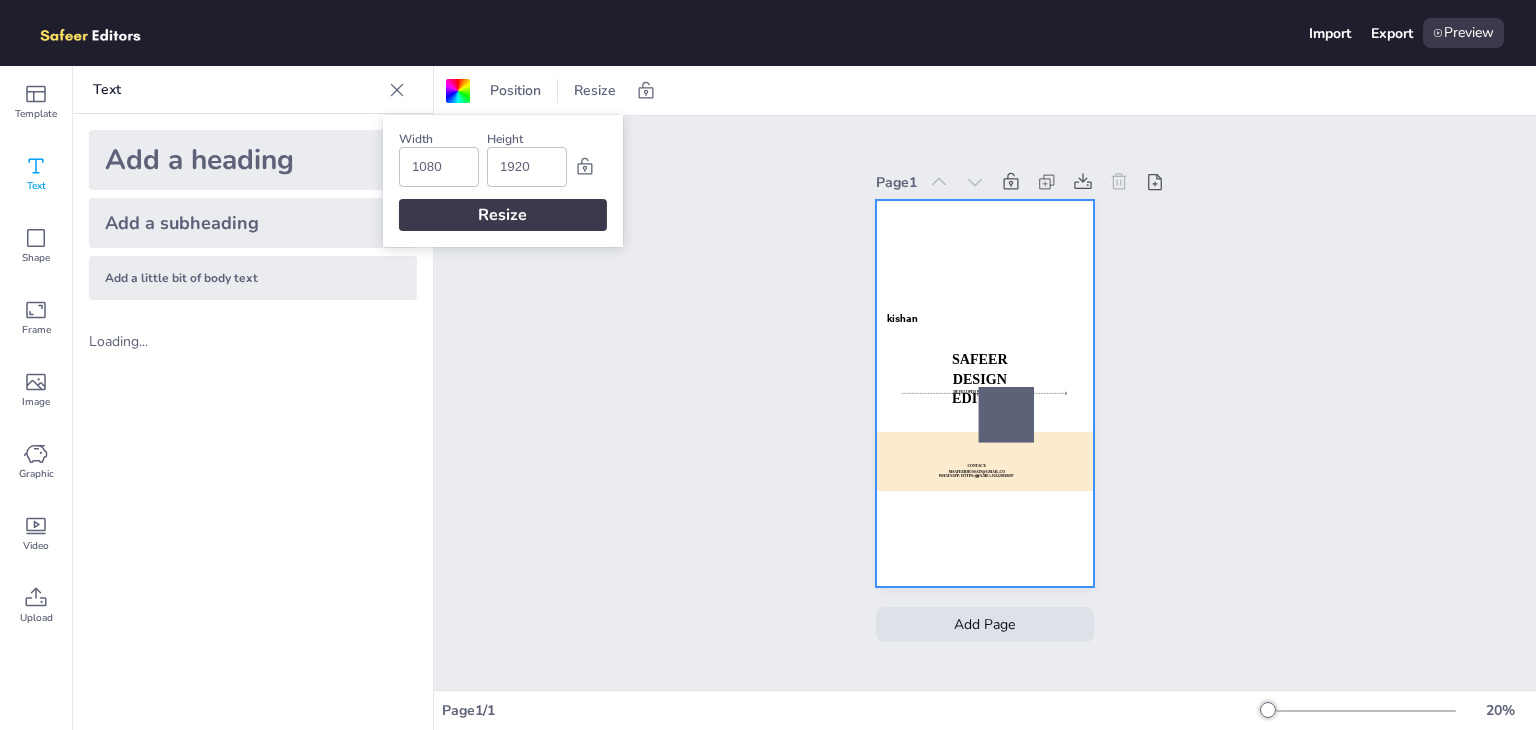 click on "1920" at bounding box center [527, 167] 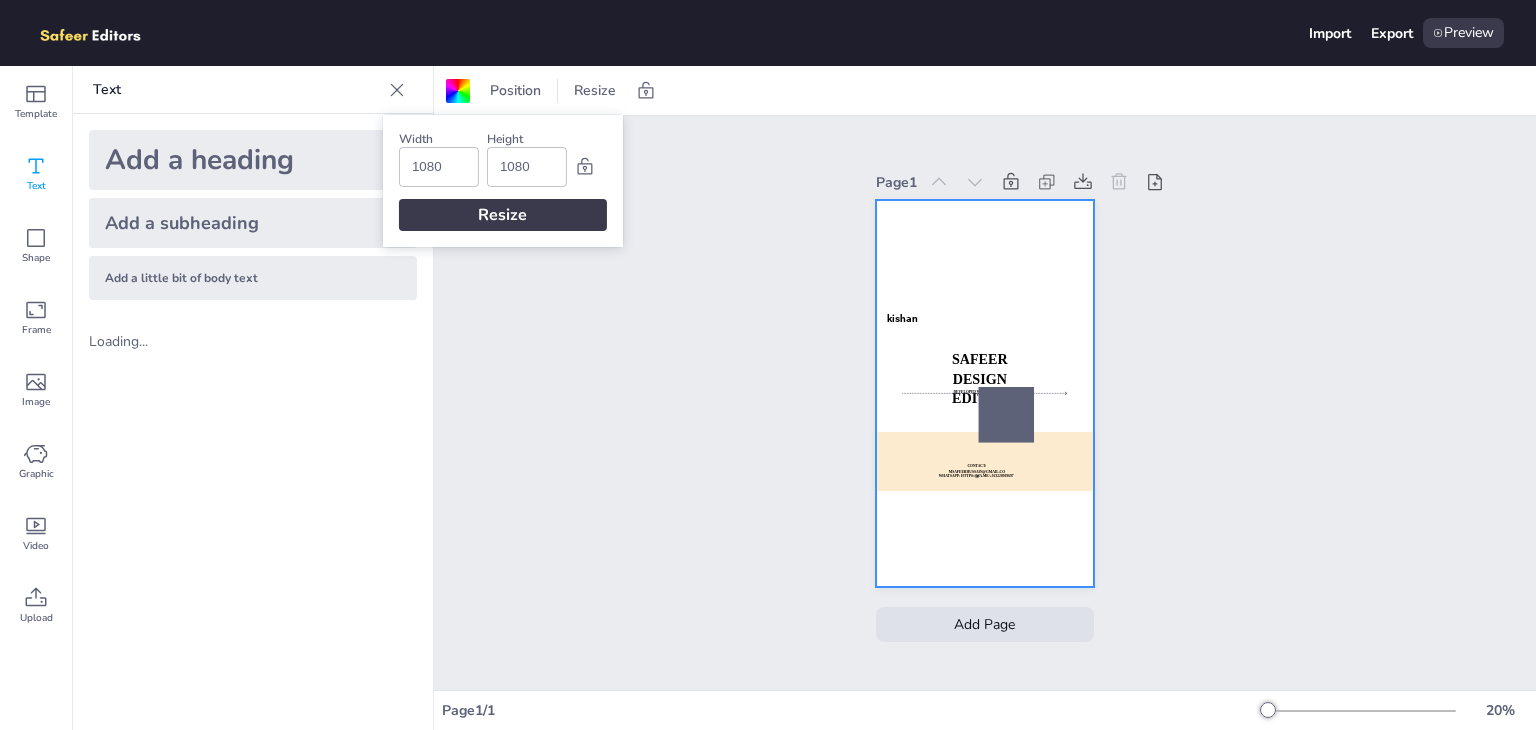 type on "1080" 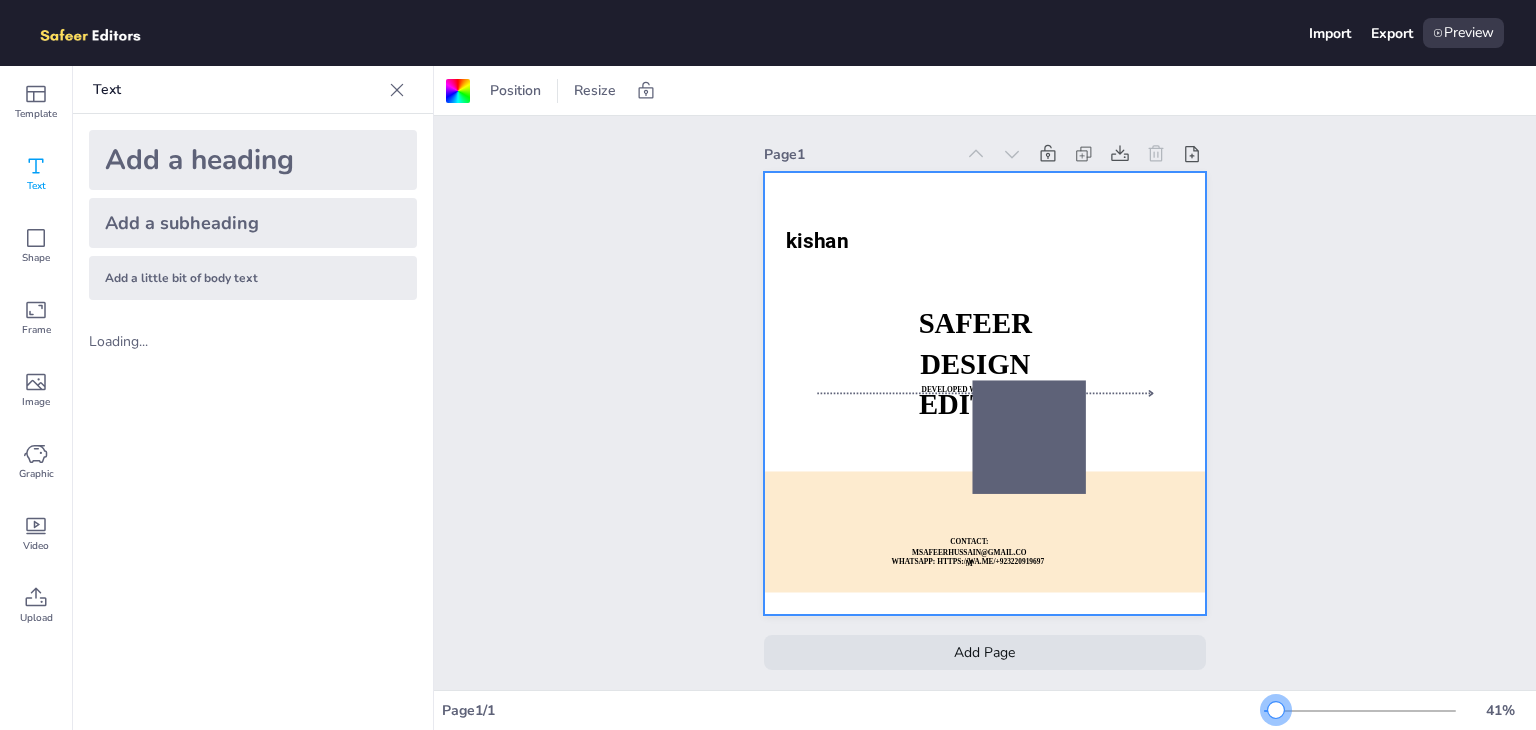 drag, startPoint x: 1290, startPoint y: 713, endPoint x: 1276, endPoint y: 680, distance: 35.846897 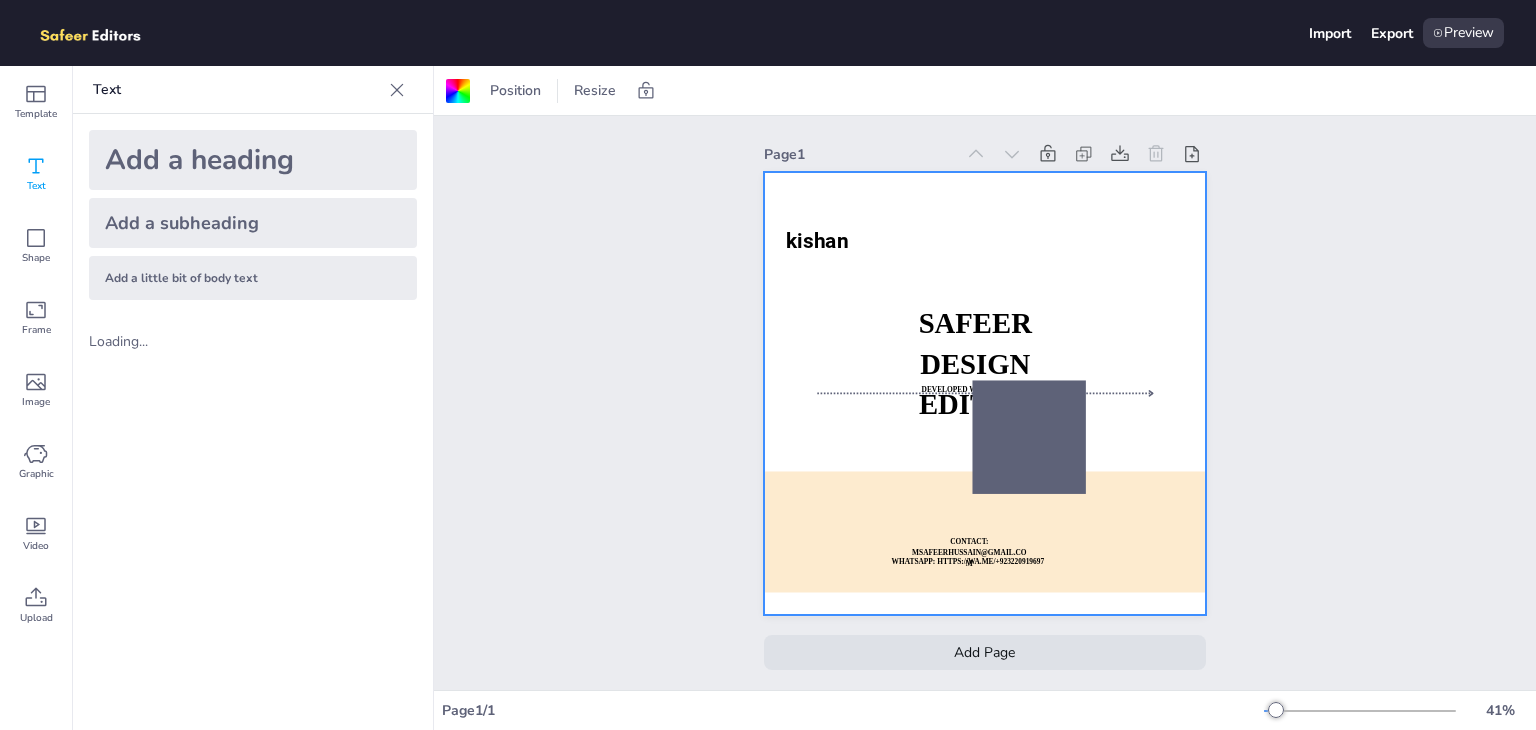 click on "Page  1 SAFEER DESIGN EDITOR DEVELOPED WITH REACTJS WHATSAPP: https://wa.me/[PHONE] CONTACT: [EMAIL] kishan Add Page" at bounding box center (985, 403) 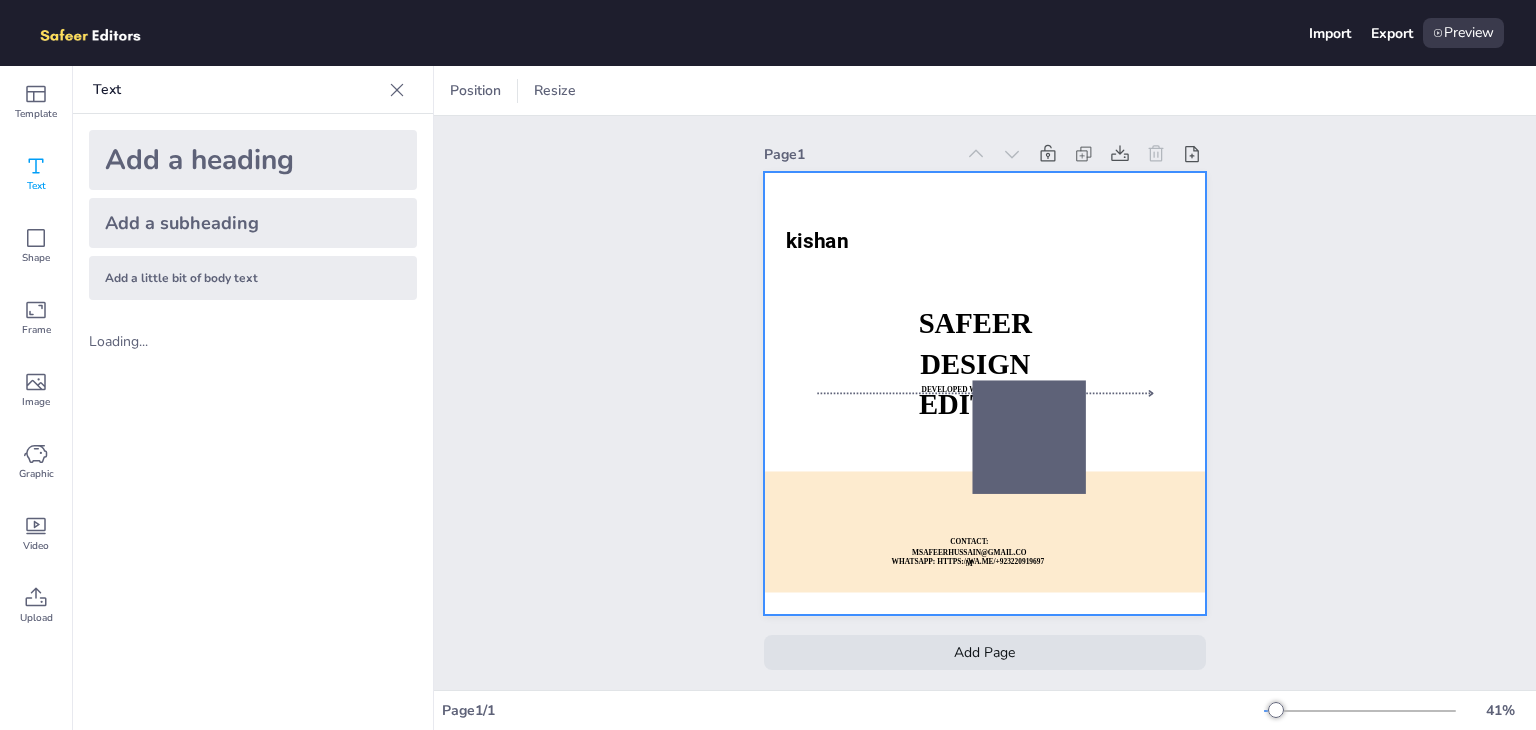 scroll, scrollTop: 16, scrollLeft: 0, axis: vertical 